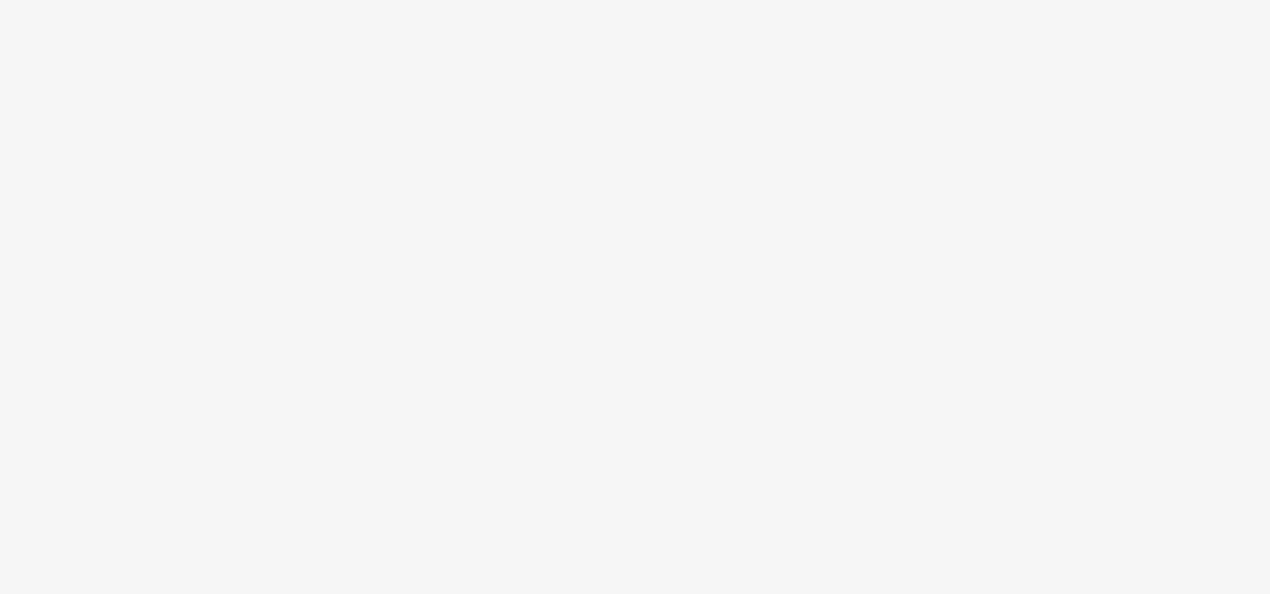 scroll, scrollTop: 0, scrollLeft: 0, axis: both 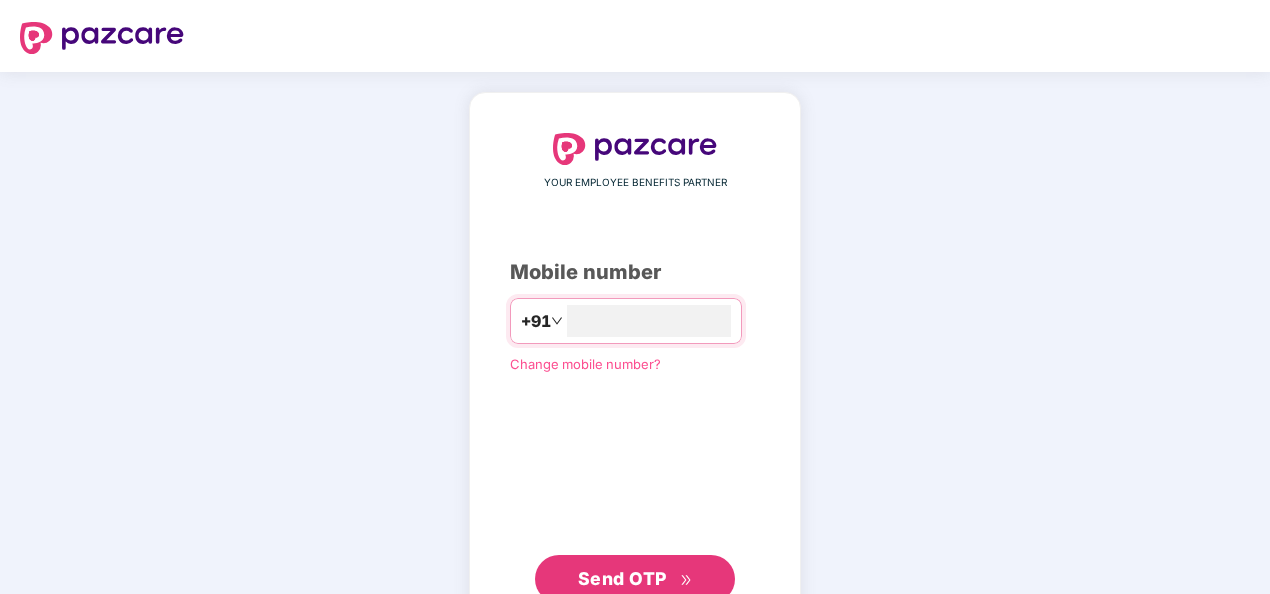 type on "**********" 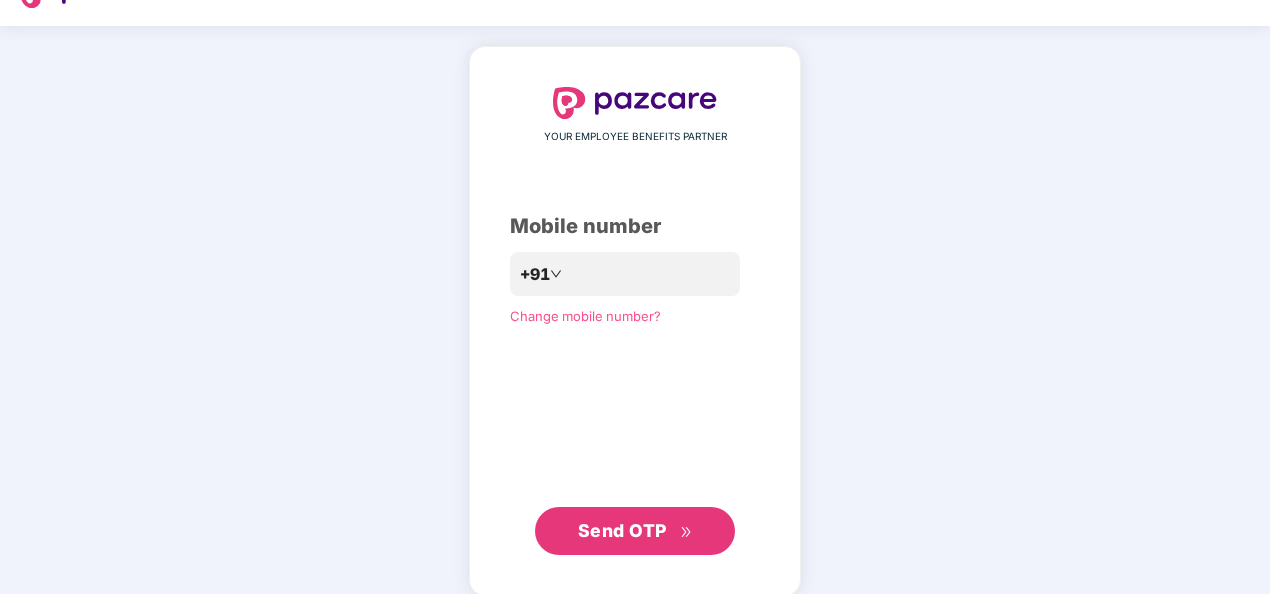 scroll, scrollTop: 66, scrollLeft: 0, axis: vertical 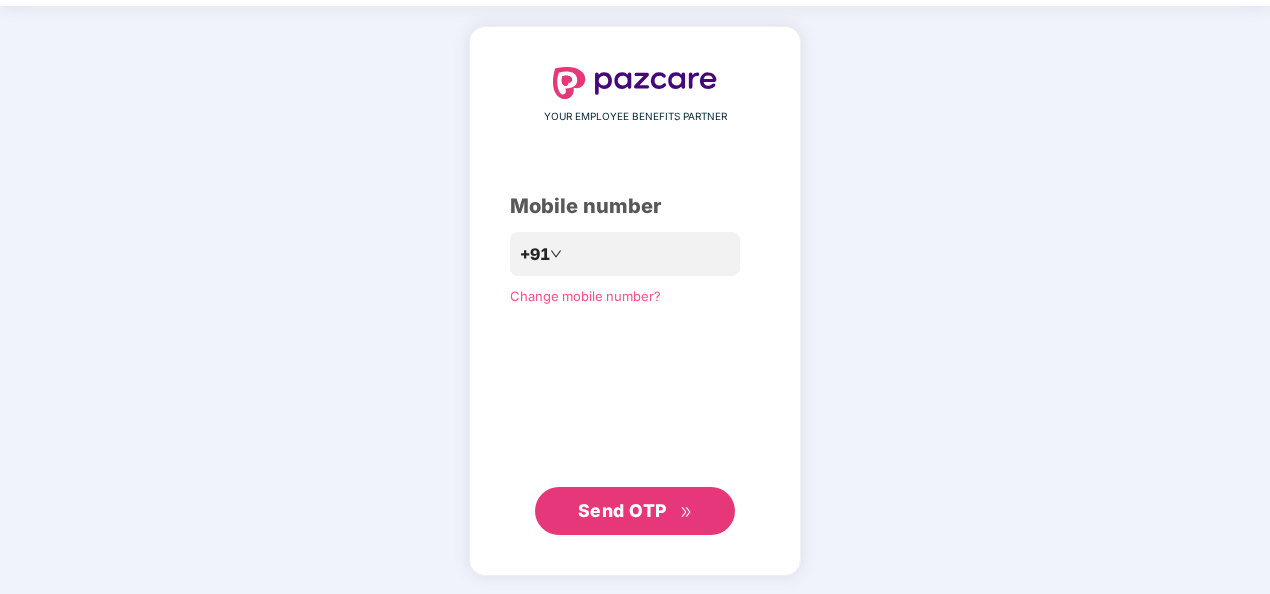 click on "Send OTP" at bounding box center (622, 510) 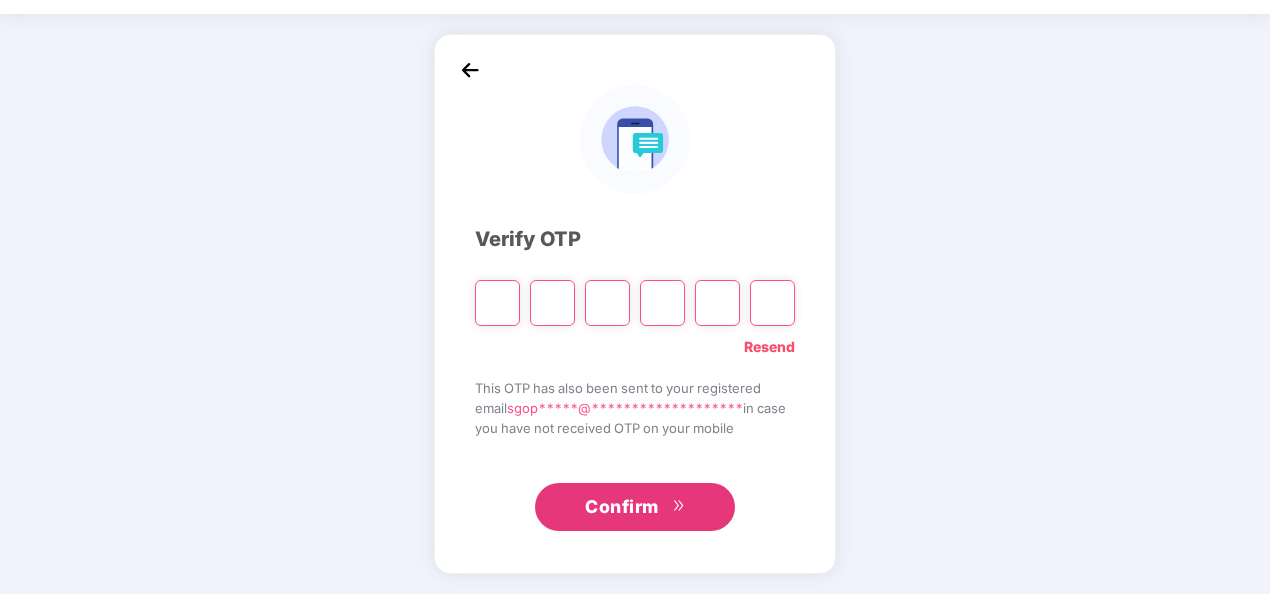 scroll, scrollTop: 58, scrollLeft: 0, axis: vertical 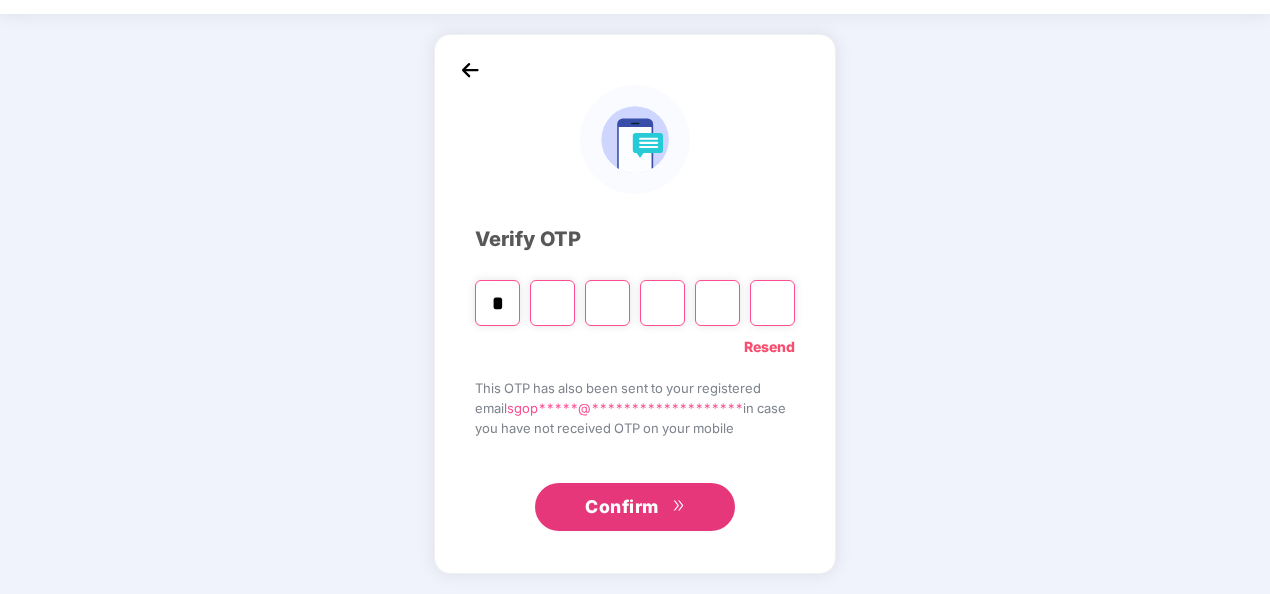 type on "*" 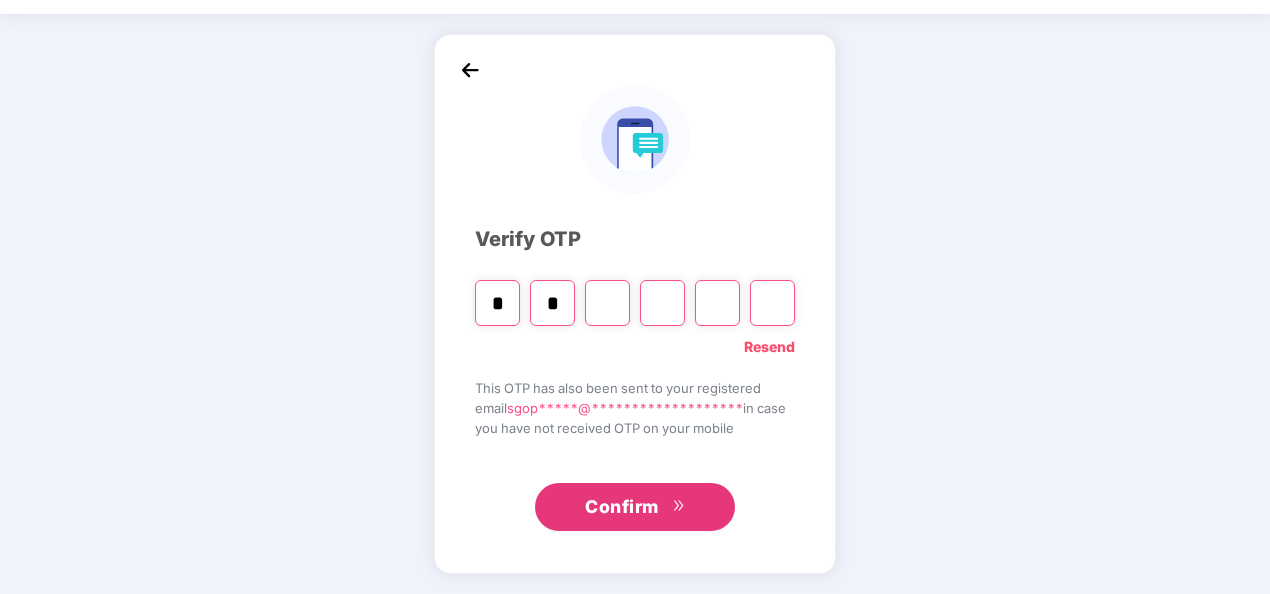 type on "*" 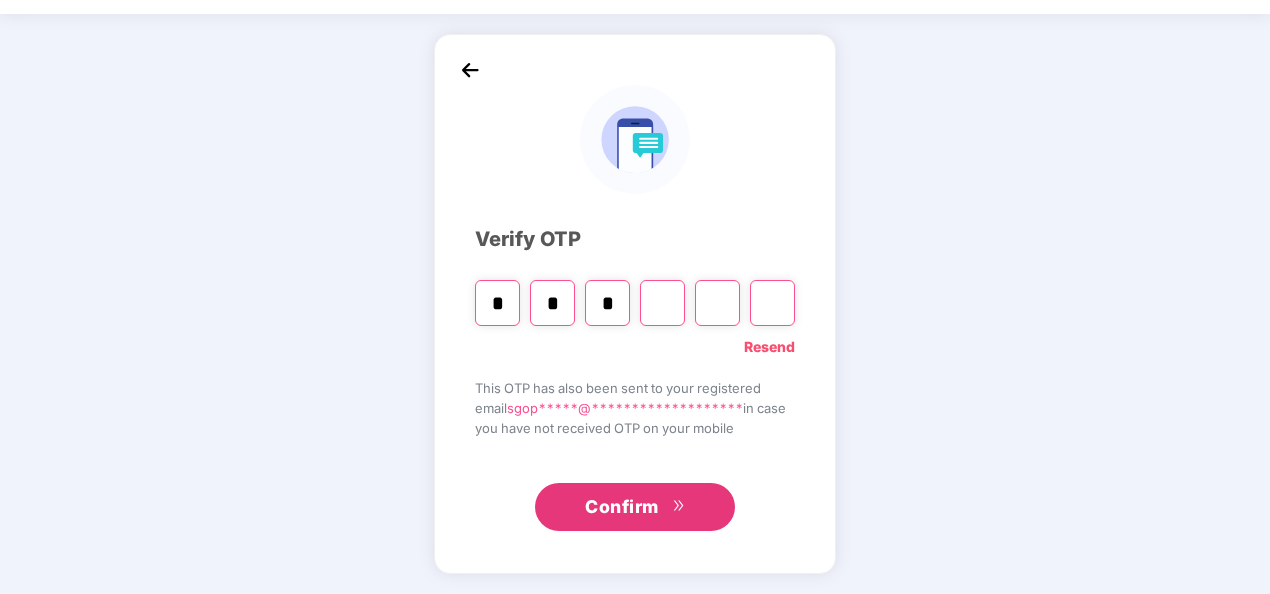 type on "*" 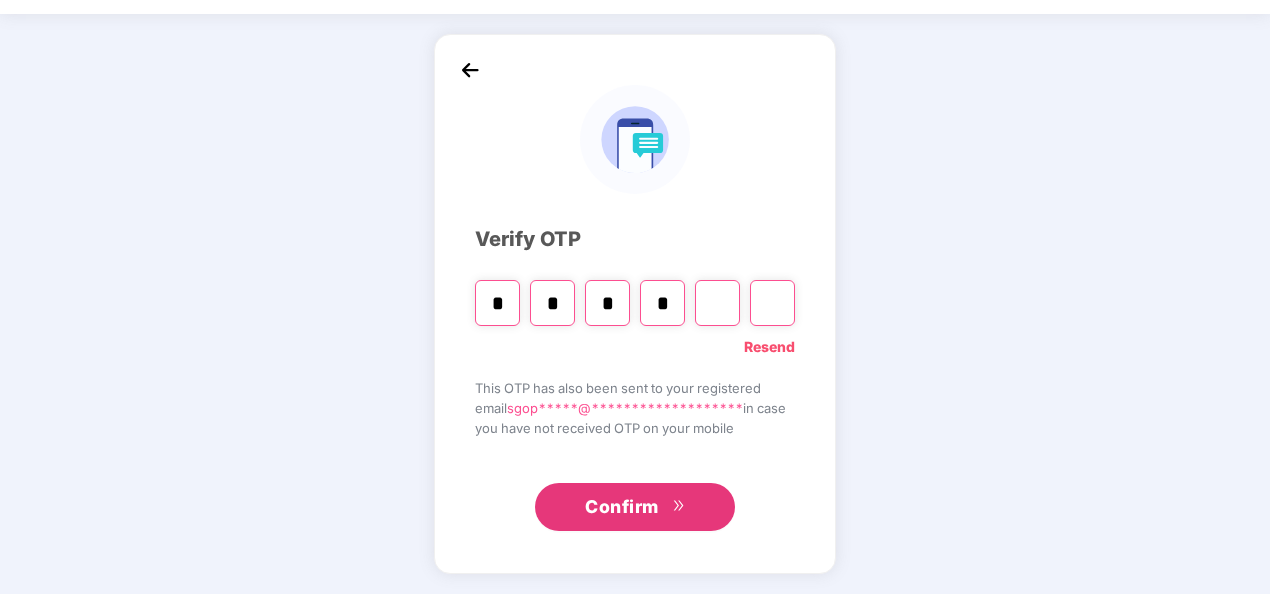 type on "*" 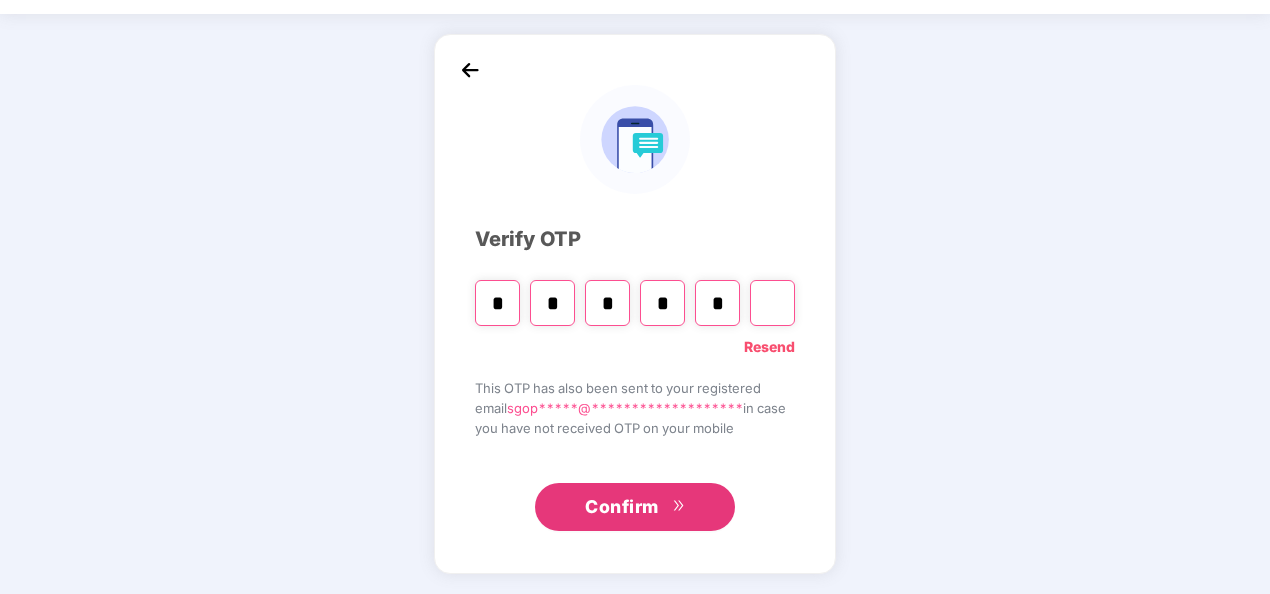 type on "*" 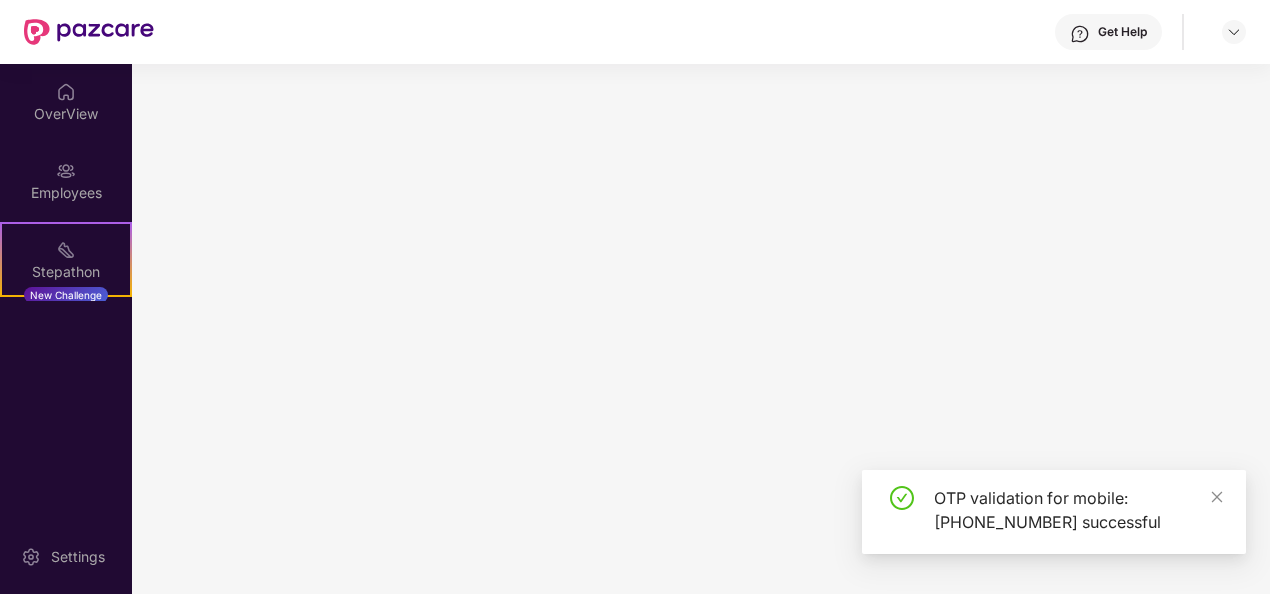 scroll, scrollTop: 0, scrollLeft: 0, axis: both 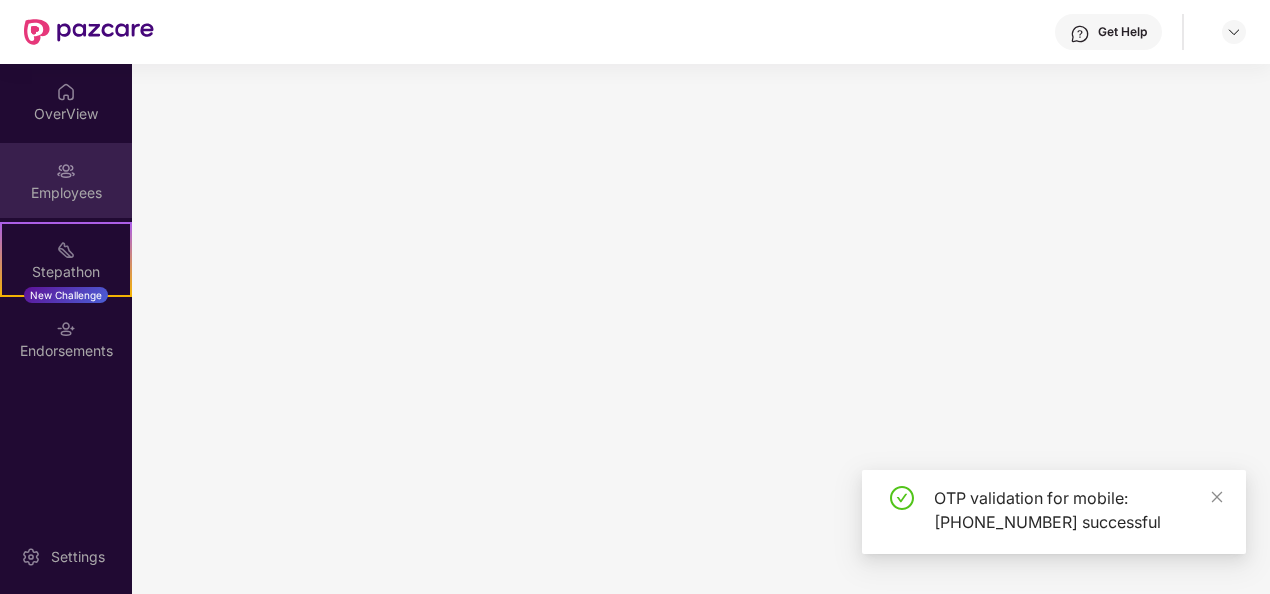 click on "Employees" at bounding box center (66, 193) 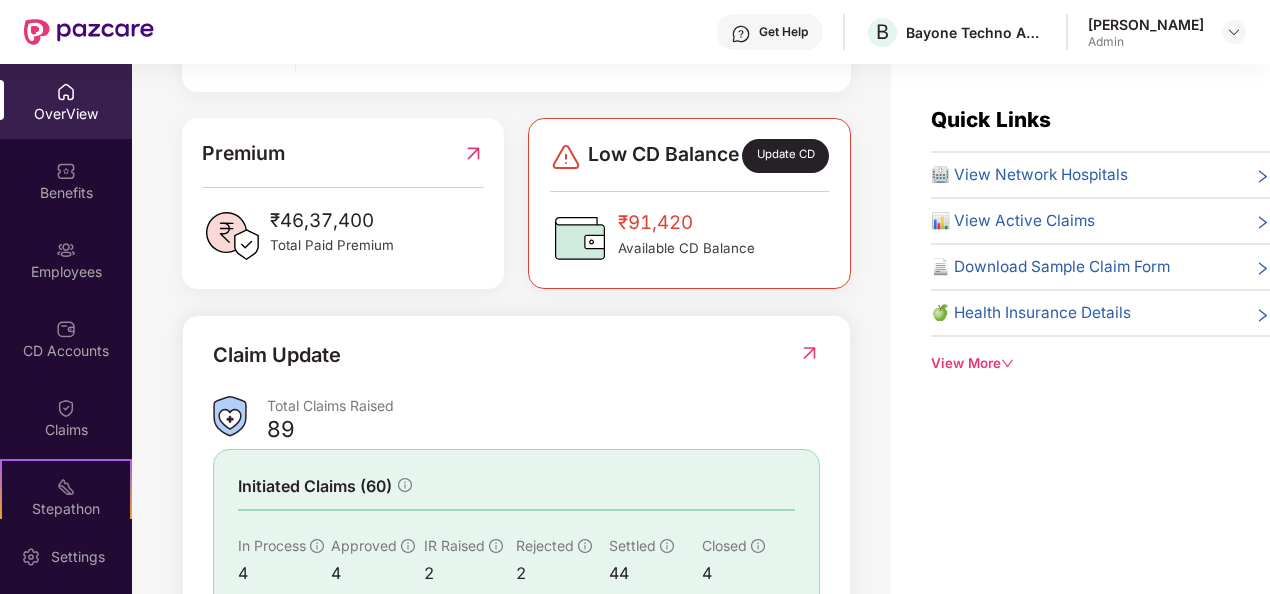 scroll, scrollTop: 500, scrollLeft: 0, axis: vertical 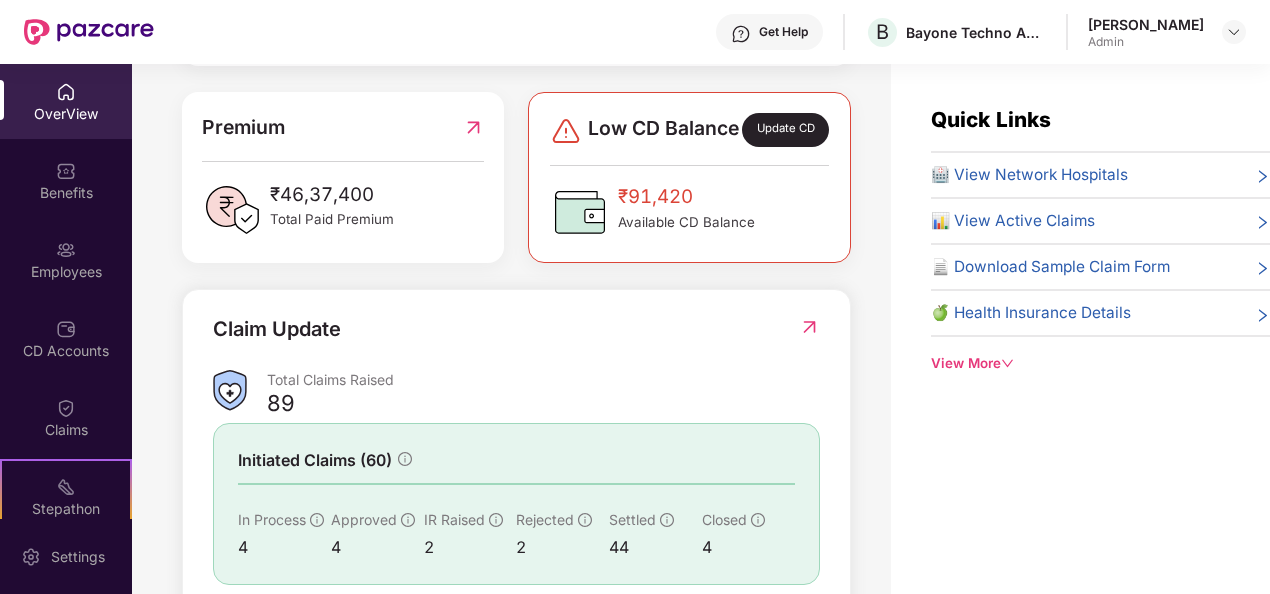 click at bounding box center (473, 127) 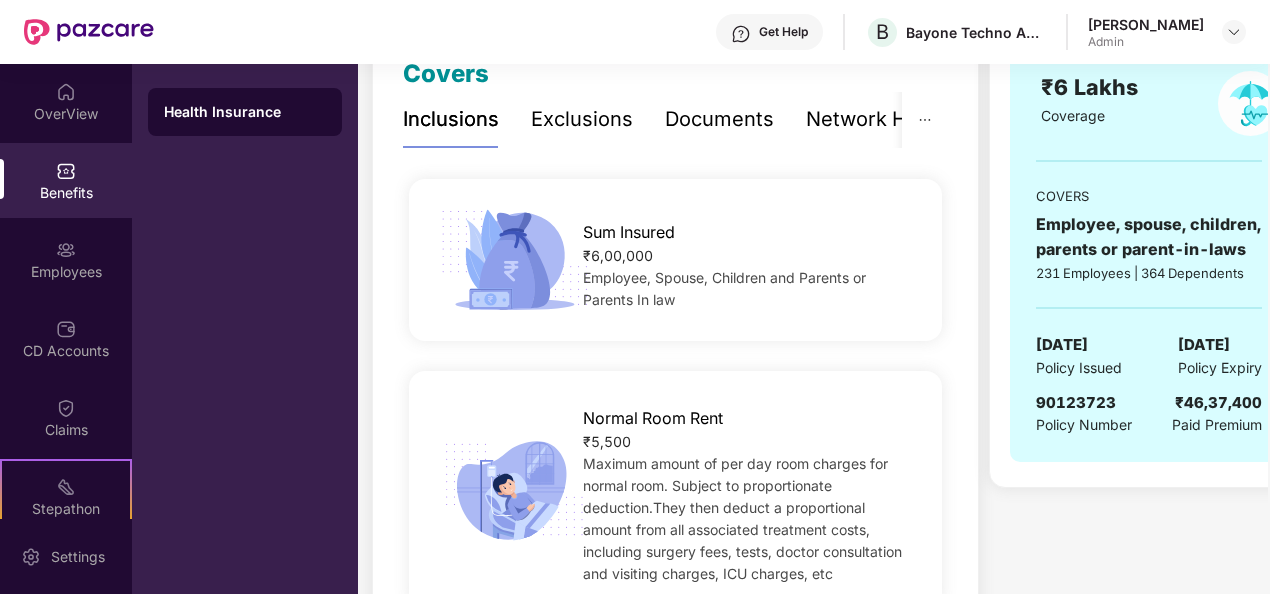 scroll, scrollTop: 0, scrollLeft: 0, axis: both 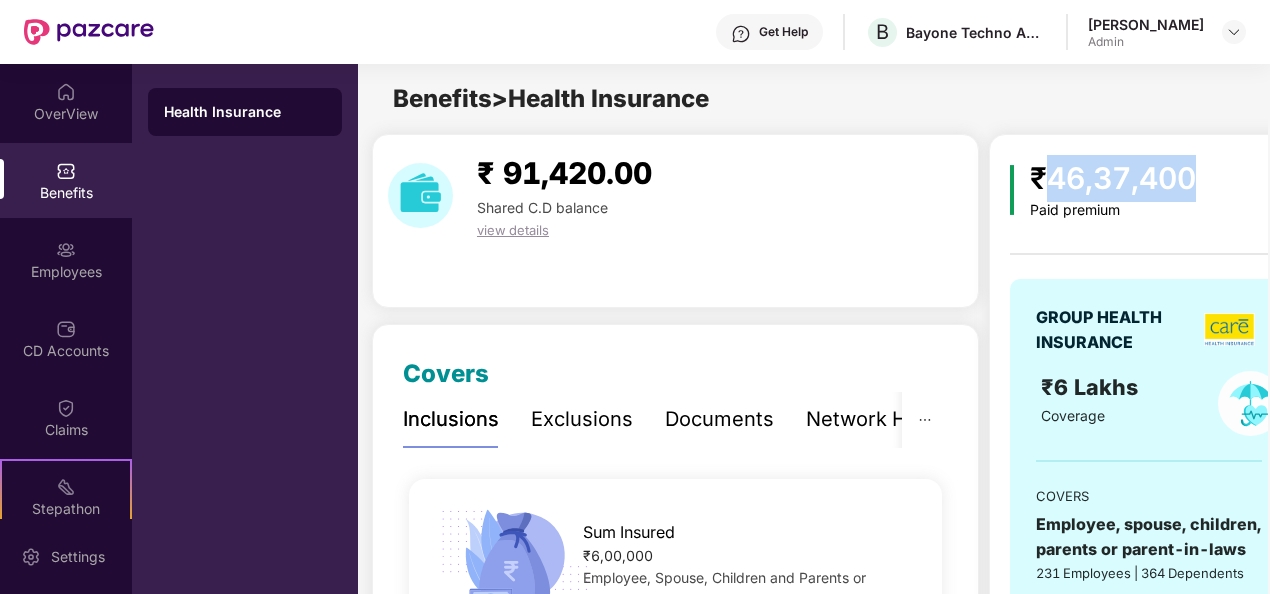 drag, startPoint x: 1210, startPoint y: 177, endPoint x: 1046, endPoint y: 182, distance: 164.0762 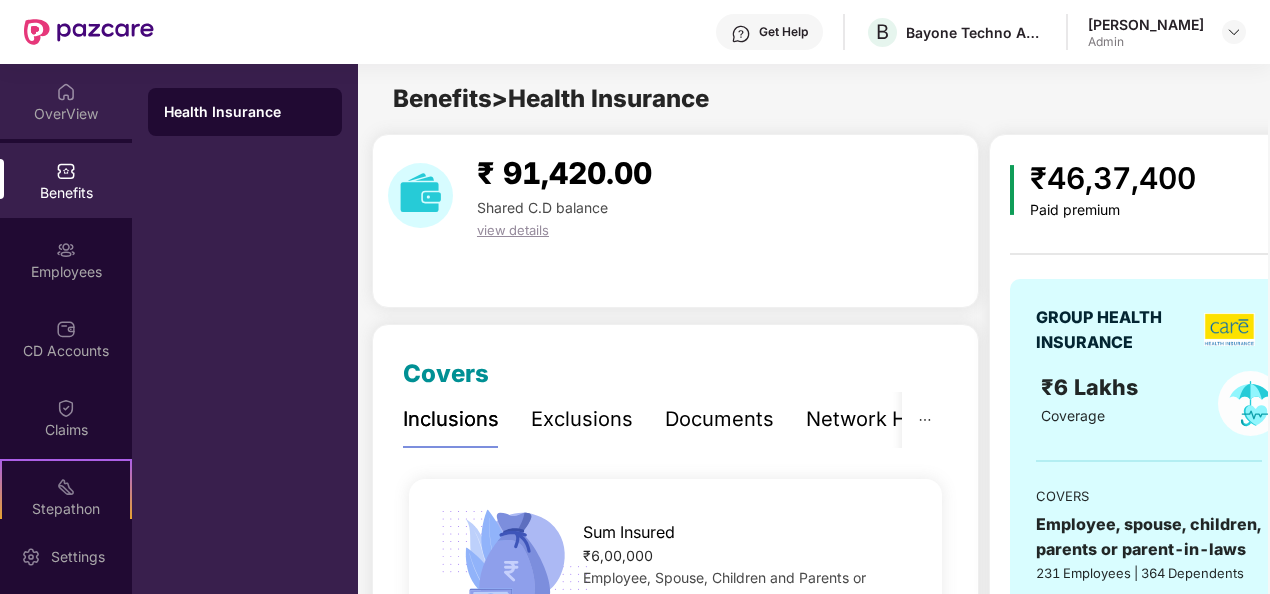 click on "OverView" at bounding box center [66, 101] 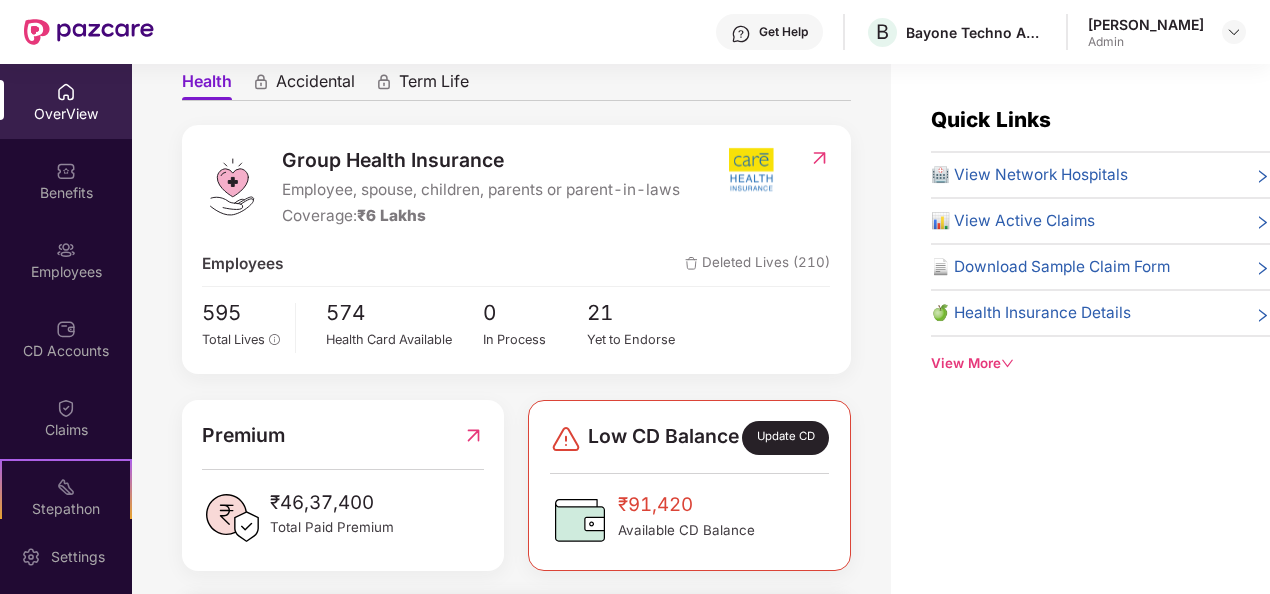 scroll, scrollTop: 200, scrollLeft: 0, axis: vertical 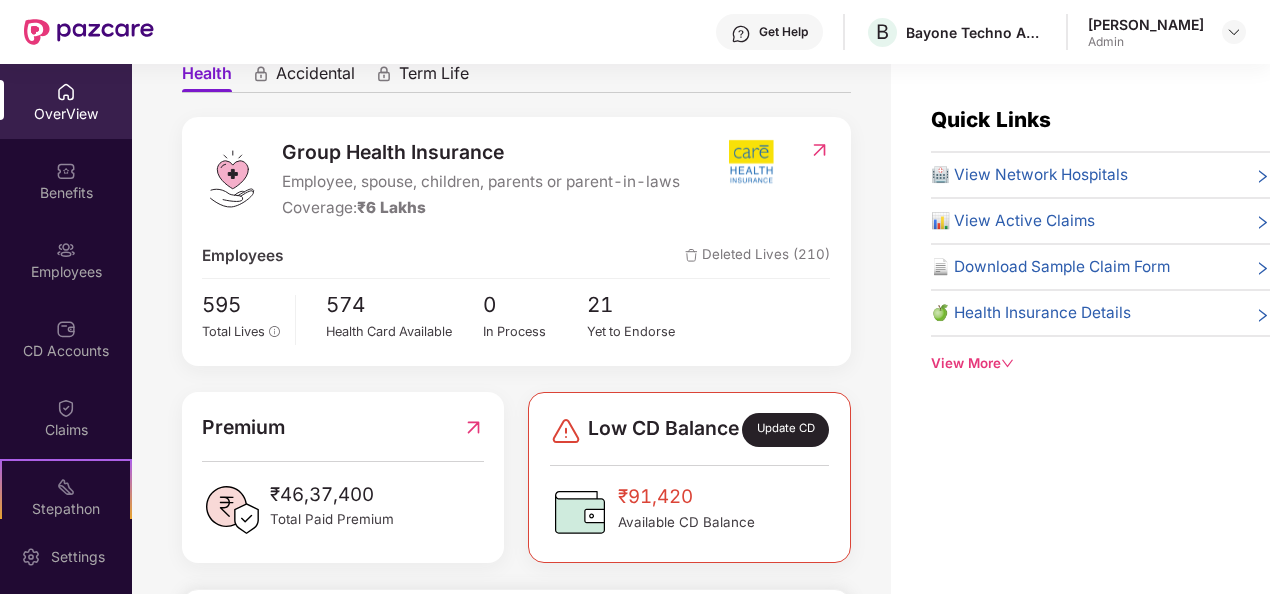 click on "Group Health Insurance Employee, spouse, children, parents or parent-in-laws Coverage:  ₹6 Lakhs Employees   Deleted Lives (210) 595 Total Lives 574 Health Card Available 0 In Process 21 Yet to Endorse" at bounding box center (516, 241) 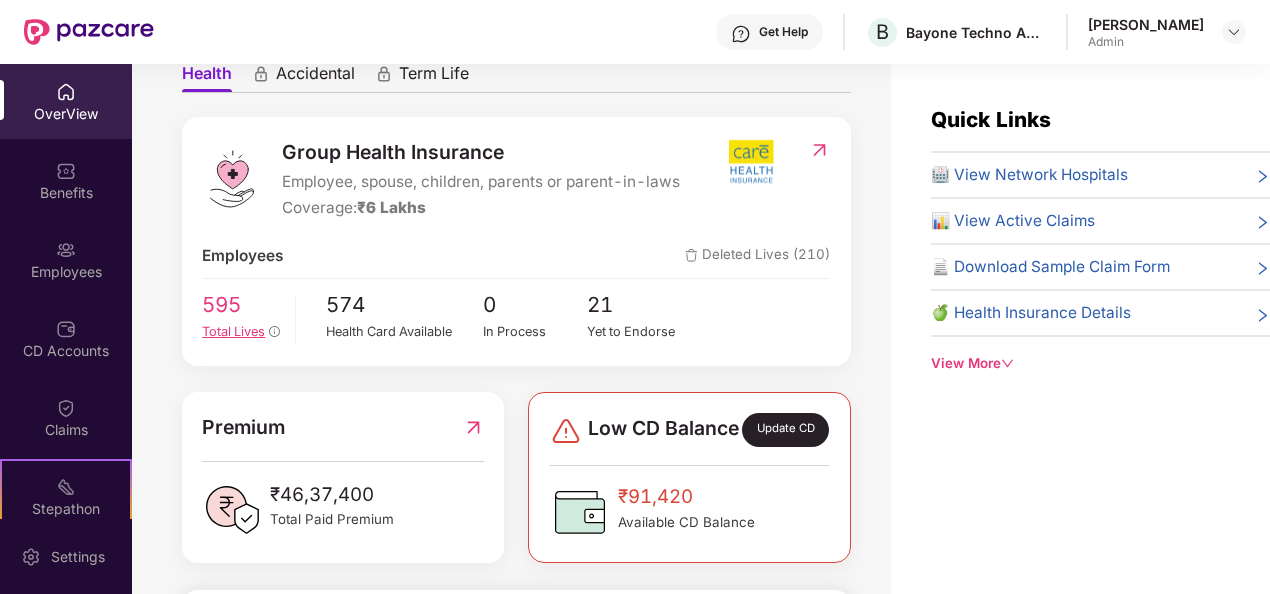 click 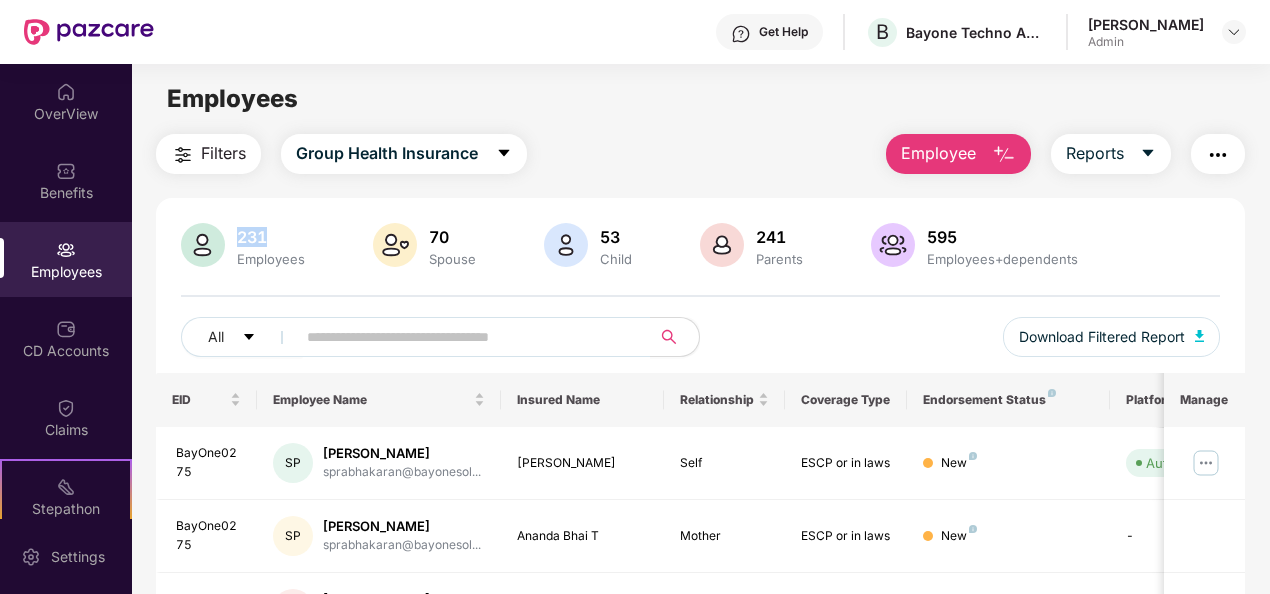 drag, startPoint x: 272, startPoint y: 235, endPoint x: 236, endPoint y: 238, distance: 36.124783 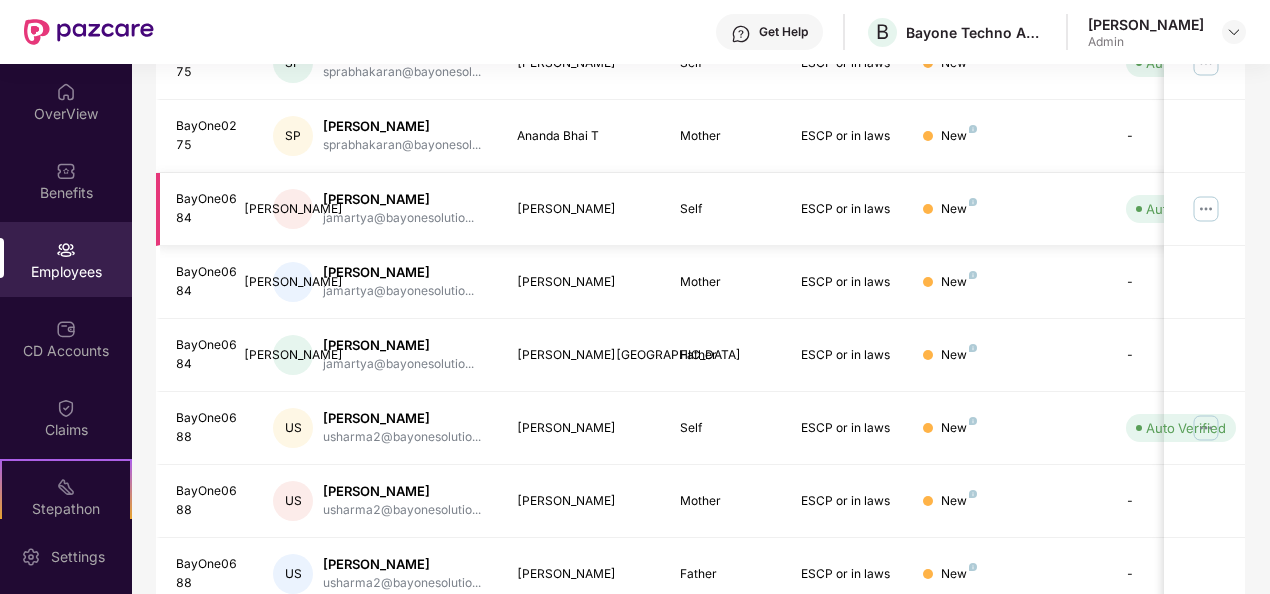 scroll, scrollTop: 500, scrollLeft: 0, axis: vertical 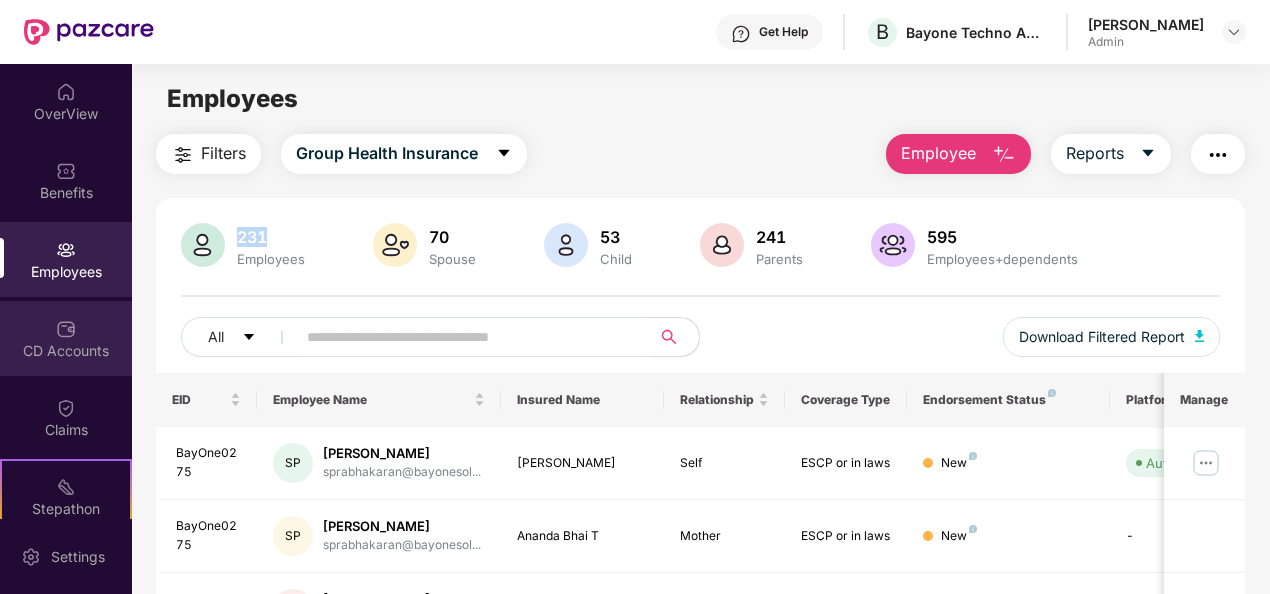 click at bounding box center (66, 329) 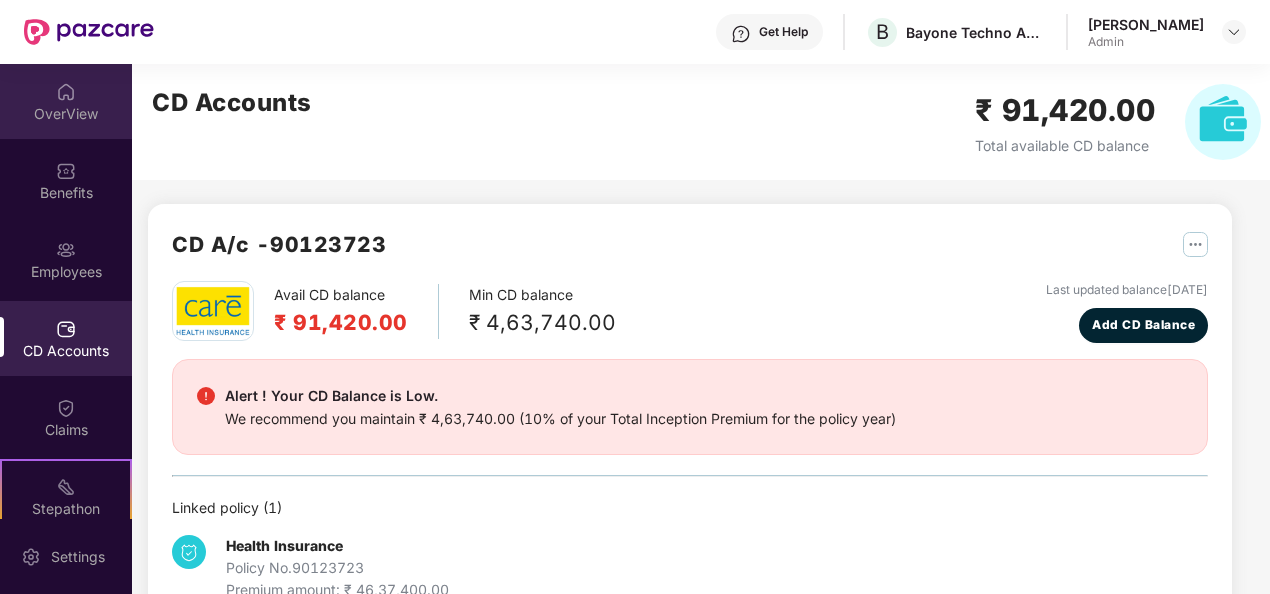 click at bounding box center (66, 92) 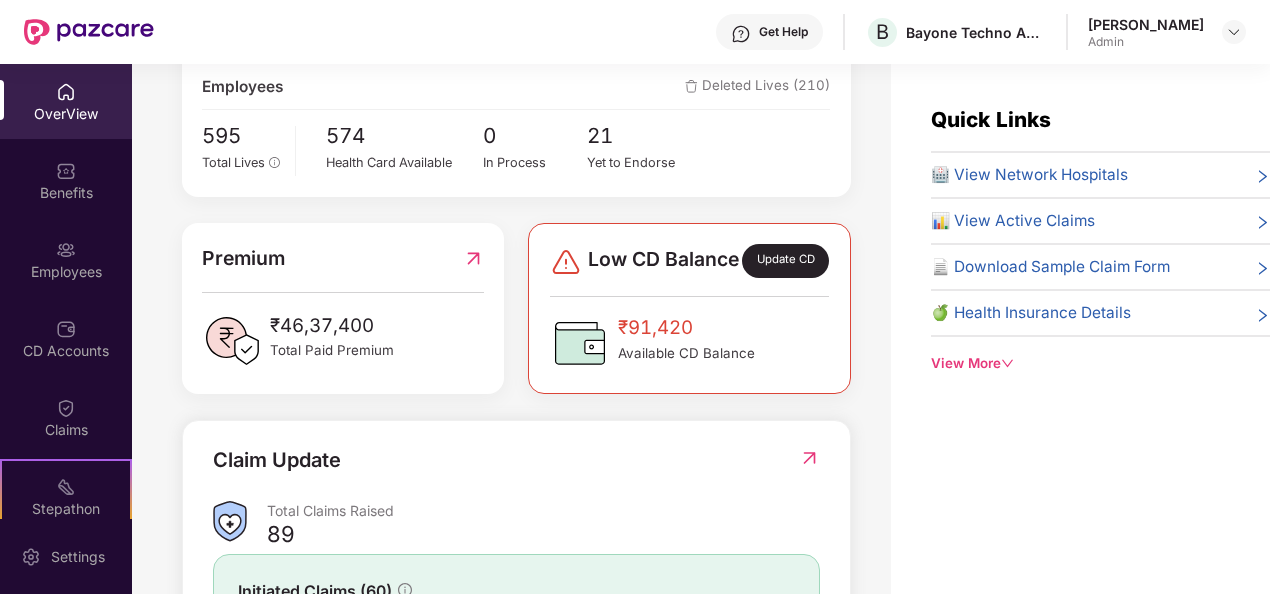 scroll, scrollTop: 400, scrollLeft: 0, axis: vertical 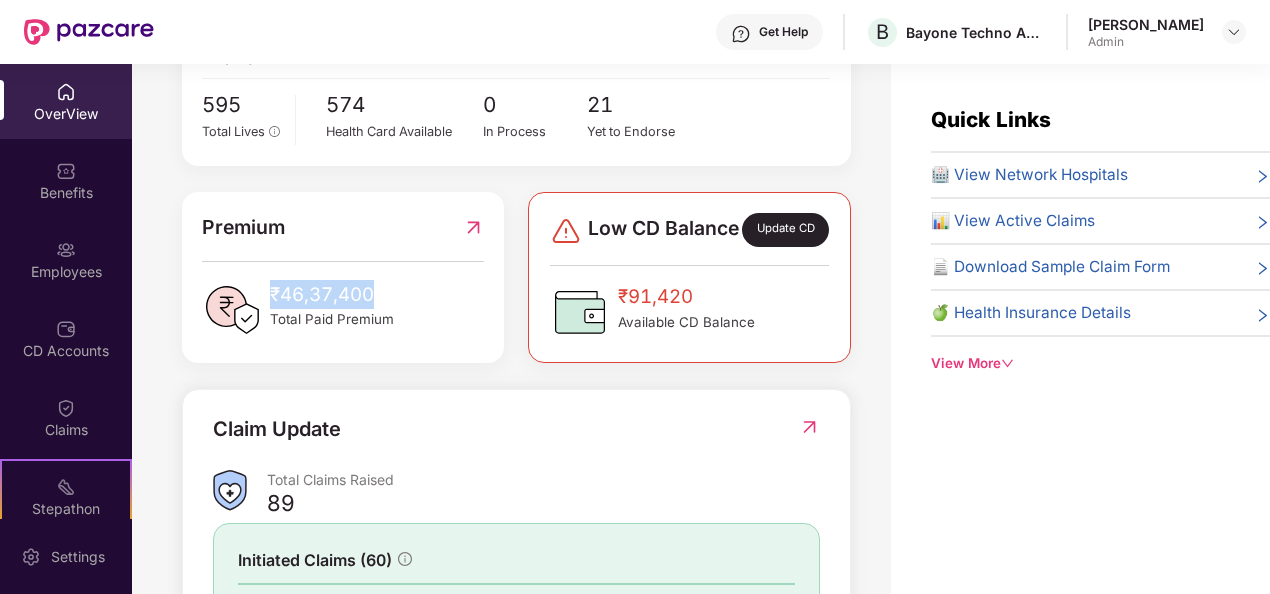 drag, startPoint x: 268, startPoint y: 310, endPoint x: 387, endPoint y: 308, distance: 119.01681 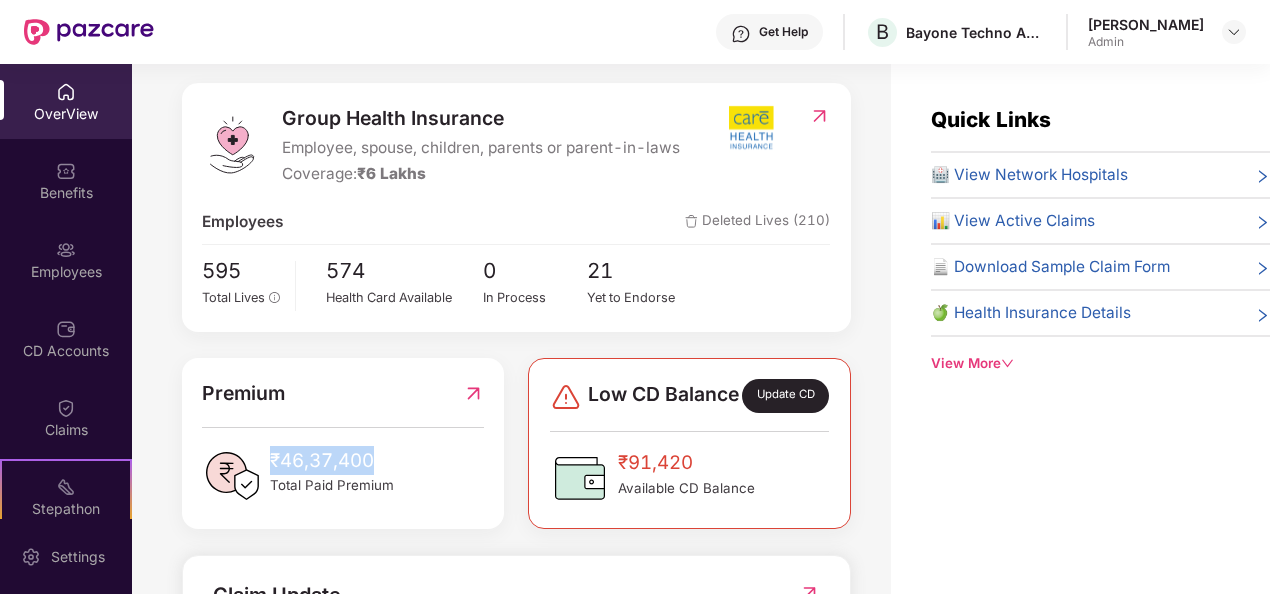 scroll, scrollTop: 100, scrollLeft: 0, axis: vertical 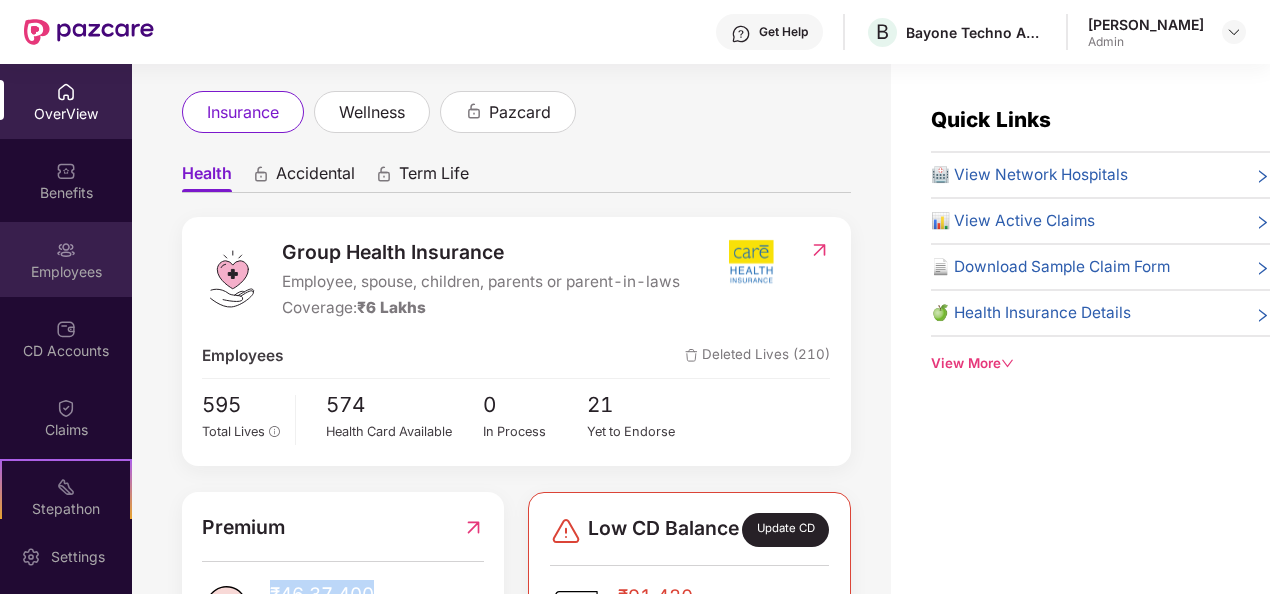 click at bounding box center (66, 250) 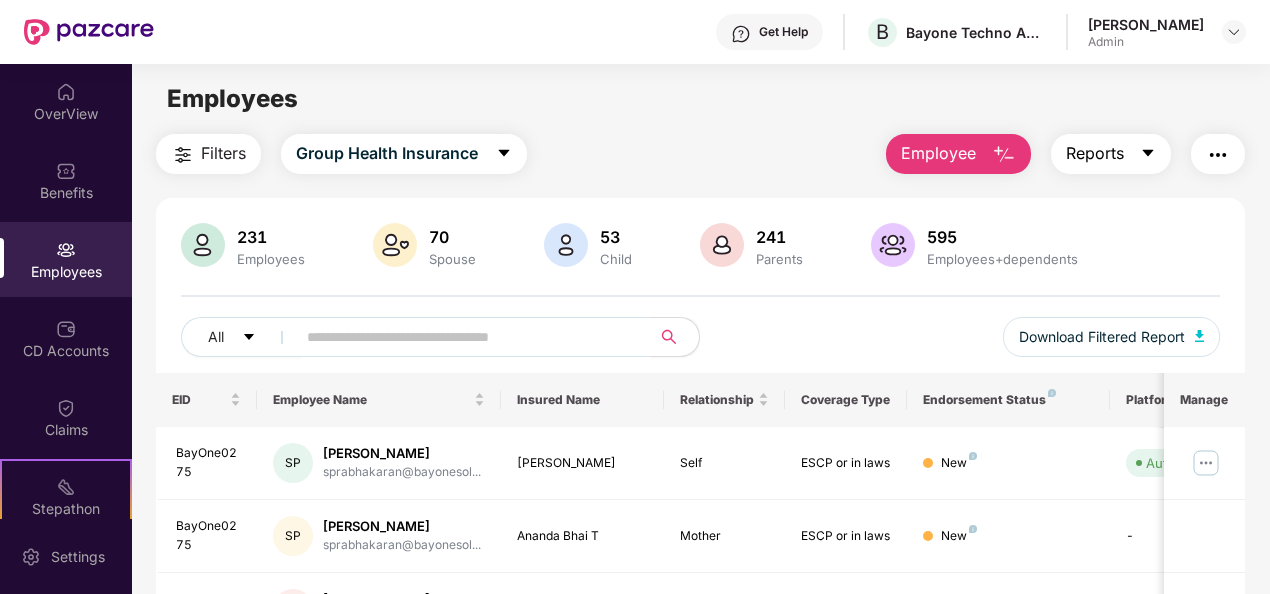 click 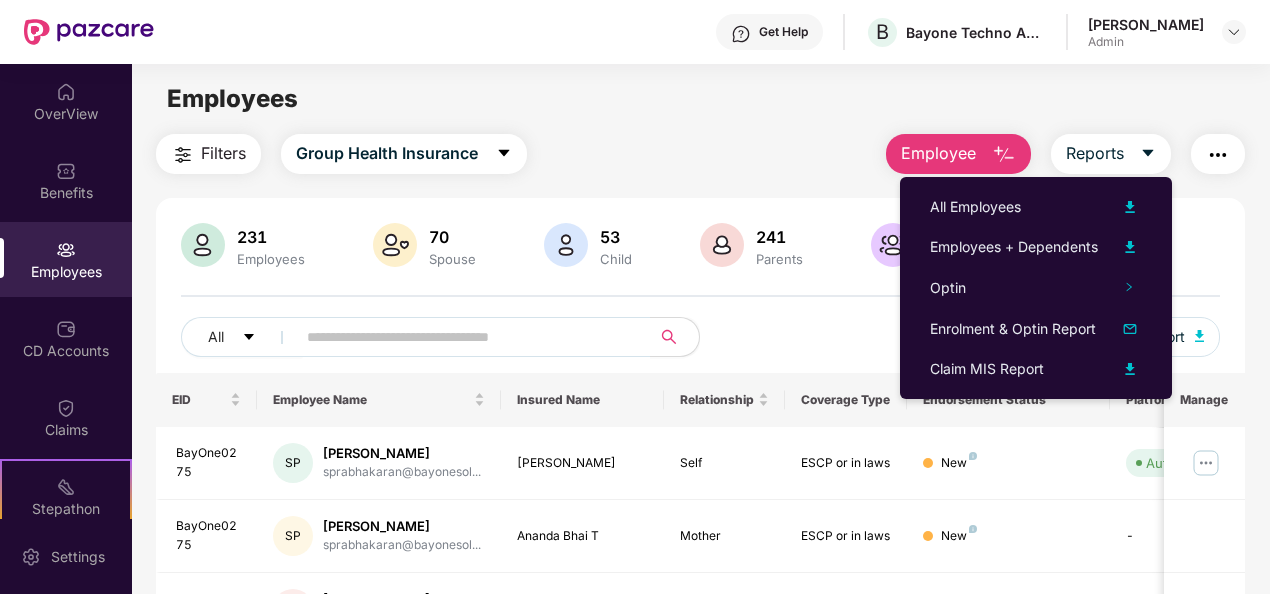 click on "Employees Filters Group Health Insurance Employee  Reports 231 Employees 70 Spouse 53 Child 241 Parents 595 Employees+dependents All Download Filtered Report EID Employee Name Insured Name Relationship Coverage Type Endorsement Status Platform Status Joining Date Manage                   BayOne0275 SP [PERSON_NAME]   sprabhakaran@bayonesol... [PERSON_NAME] Self ESCP or in laws New Auto Verified [DATE] BayOne0275 SP [PERSON_NAME]   sprabhakaran@bayonesol... [PERSON_NAME] T Mother ESCP or in laws New - [DATE] BayOne0684 JA J [PERSON_NAME]   jamartya@bayonesolutio... J [PERSON_NAME] Self ESCP or in laws New Auto Verified [DATE] BayOne0684 JA J [PERSON_NAME]   jamartya@bayonesolutio... [PERSON_NAME] Mother ESCP or in laws New - [DATE] BayOne0684 JA J [PERSON_NAME]   jamartya@bayonesolutio... [PERSON_NAME] Father ESCP or in laws New - [DATE] BayOne0688 US [PERSON_NAME]   usharma2@bayonesolutio... [PERSON_NAME] Self ESCP or in laws New Auto Verified [DATE] BayOne0688 US [PERSON_NAME]" at bounding box center (700, 361) 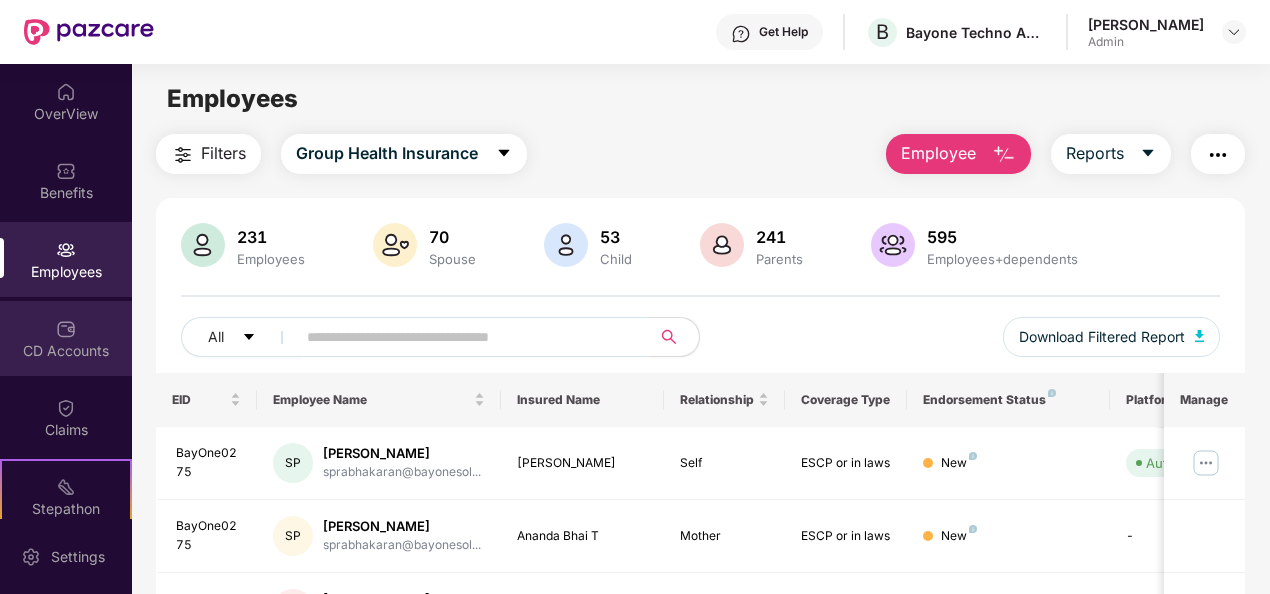 click on "CD Accounts" at bounding box center (66, 351) 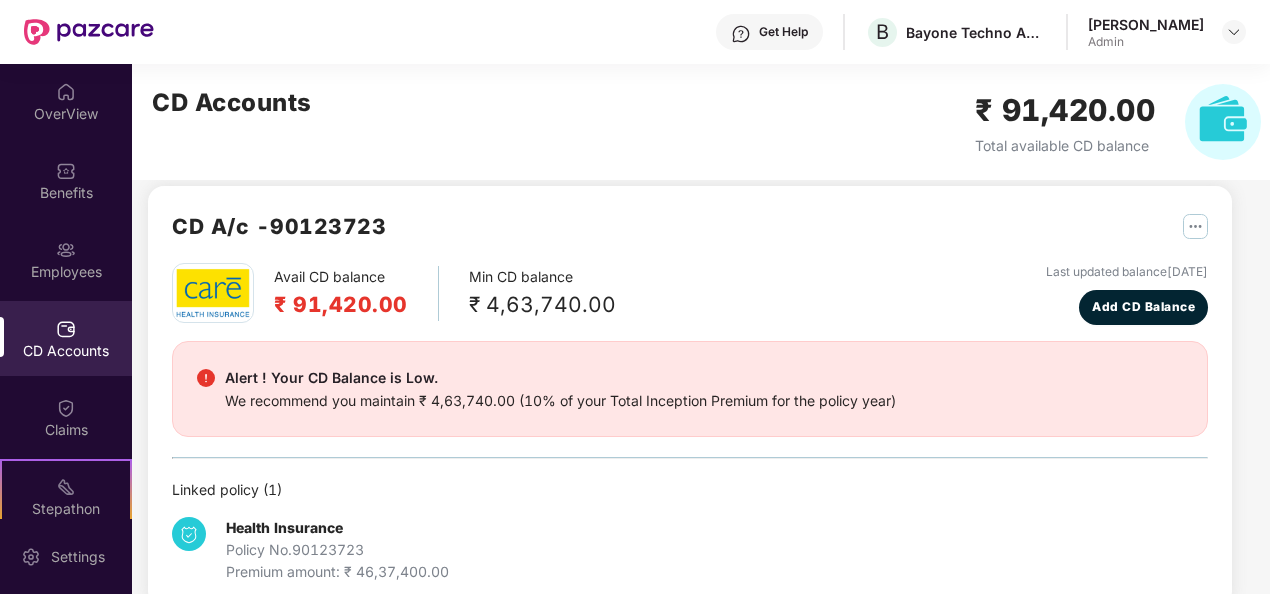 scroll, scrollTop: 0, scrollLeft: 0, axis: both 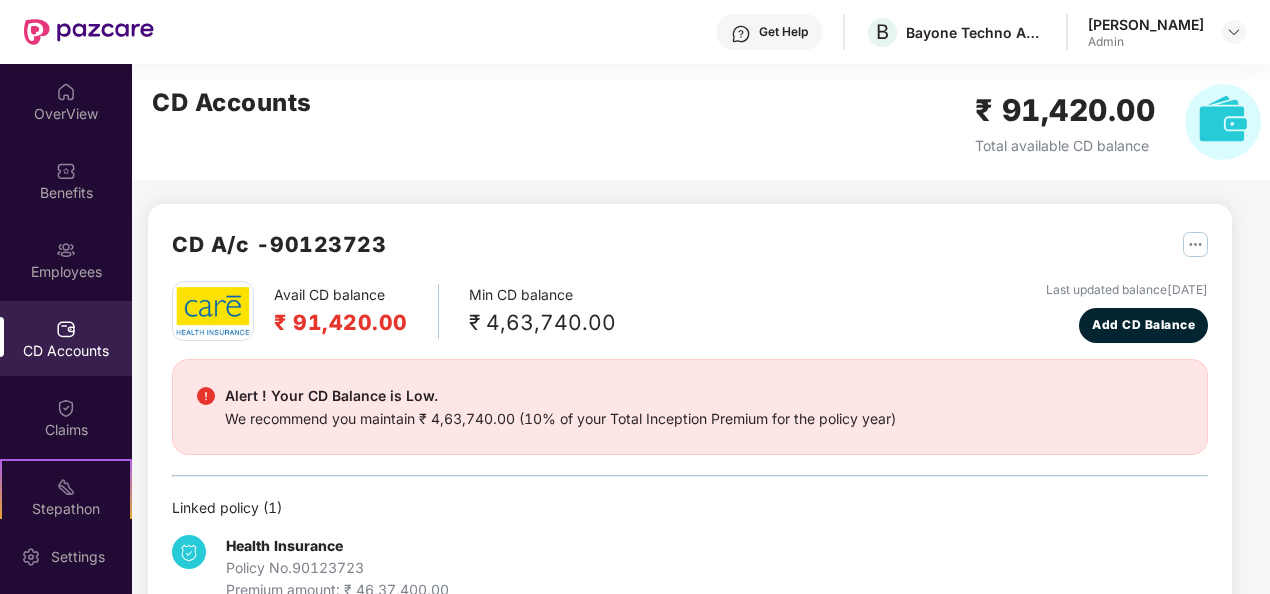 click at bounding box center [1195, 244] 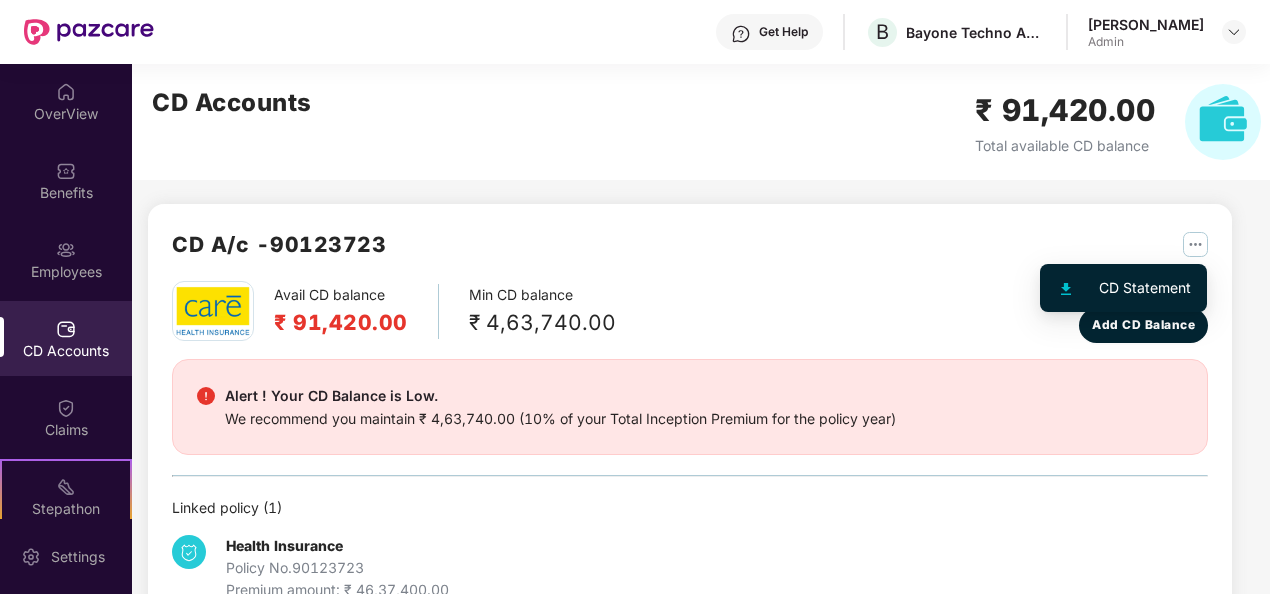 click at bounding box center [1195, 244] 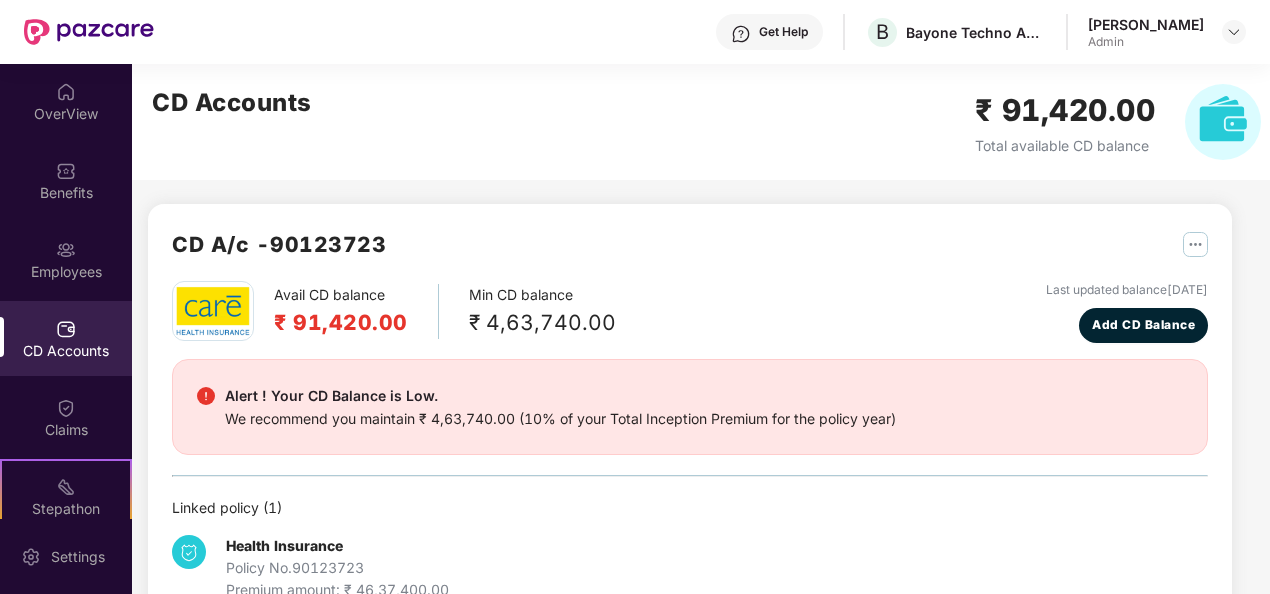 click on "CD Accounts ₹ 91,420.00 Total available CD balance" at bounding box center (706, 122) 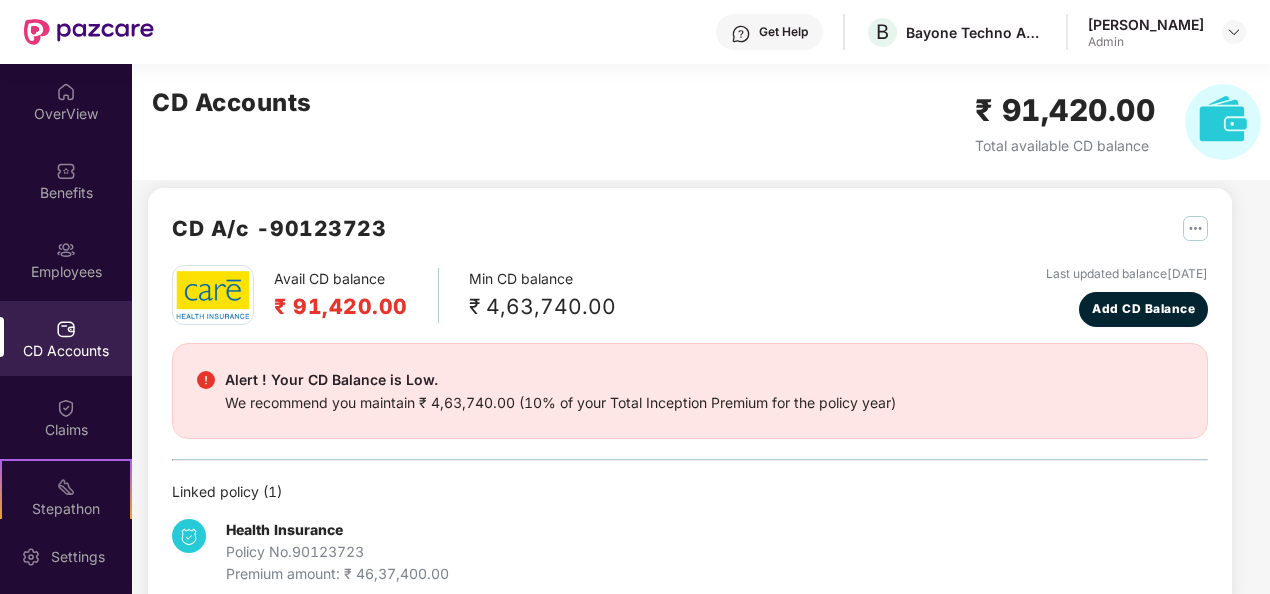 scroll, scrollTop: 0, scrollLeft: 0, axis: both 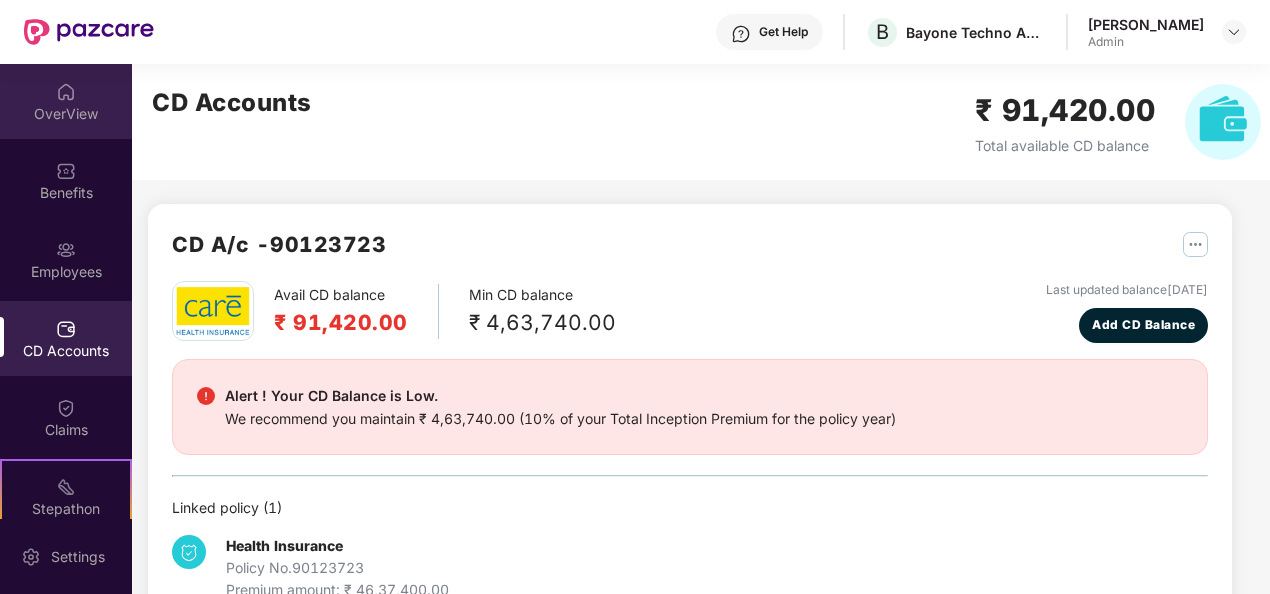 click on "OverView" at bounding box center [66, 101] 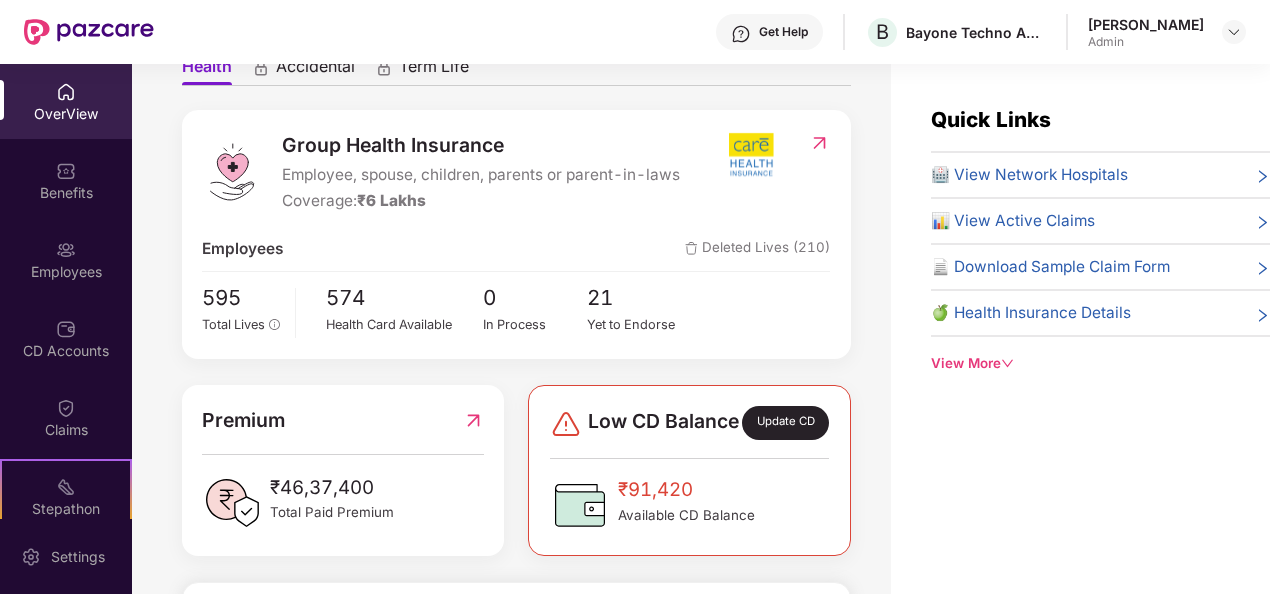 scroll, scrollTop: 100, scrollLeft: 0, axis: vertical 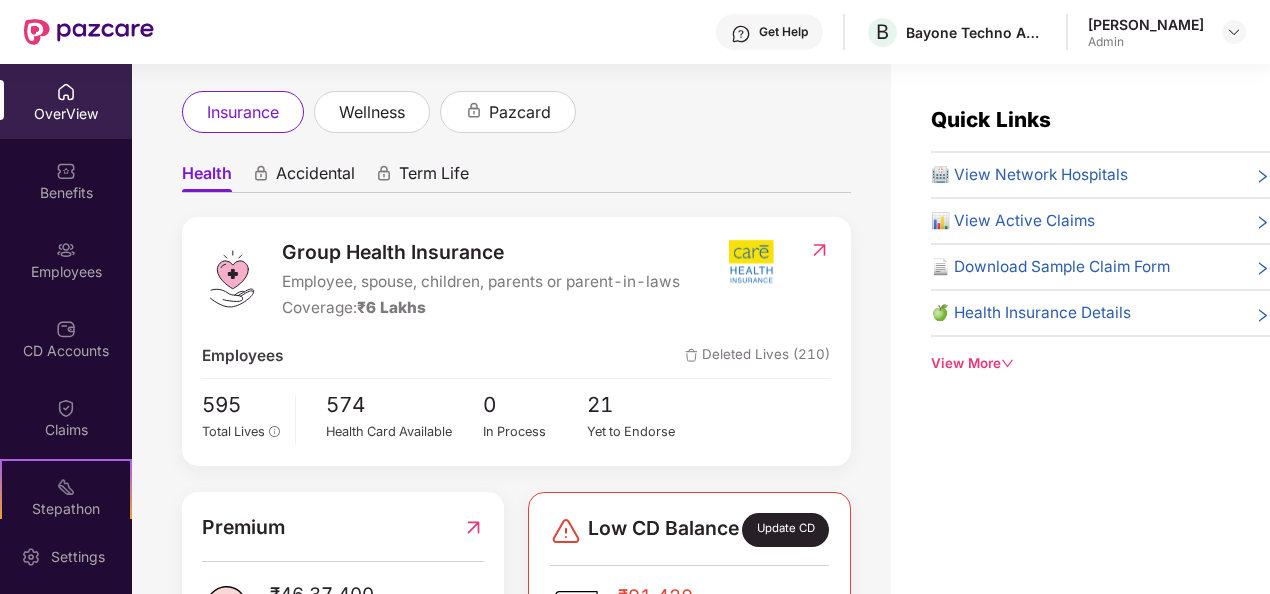 click on "OverView" at bounding box center [66, 114] 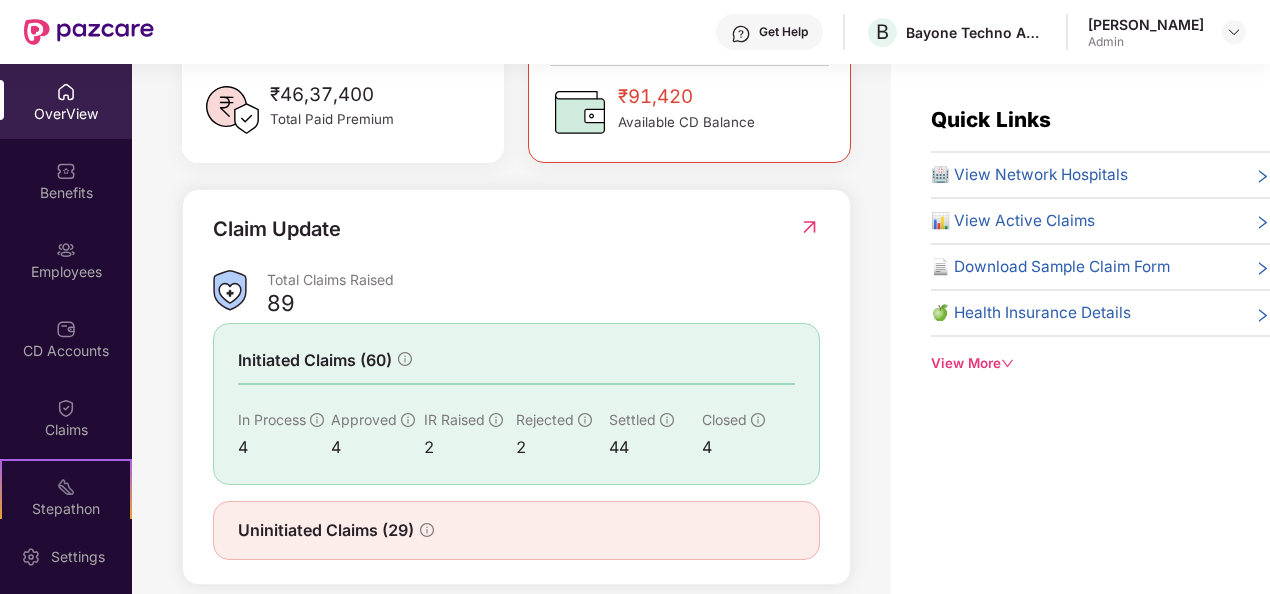 scroll, scrollTop: 640, scrollLeft: 0, axis: vertical 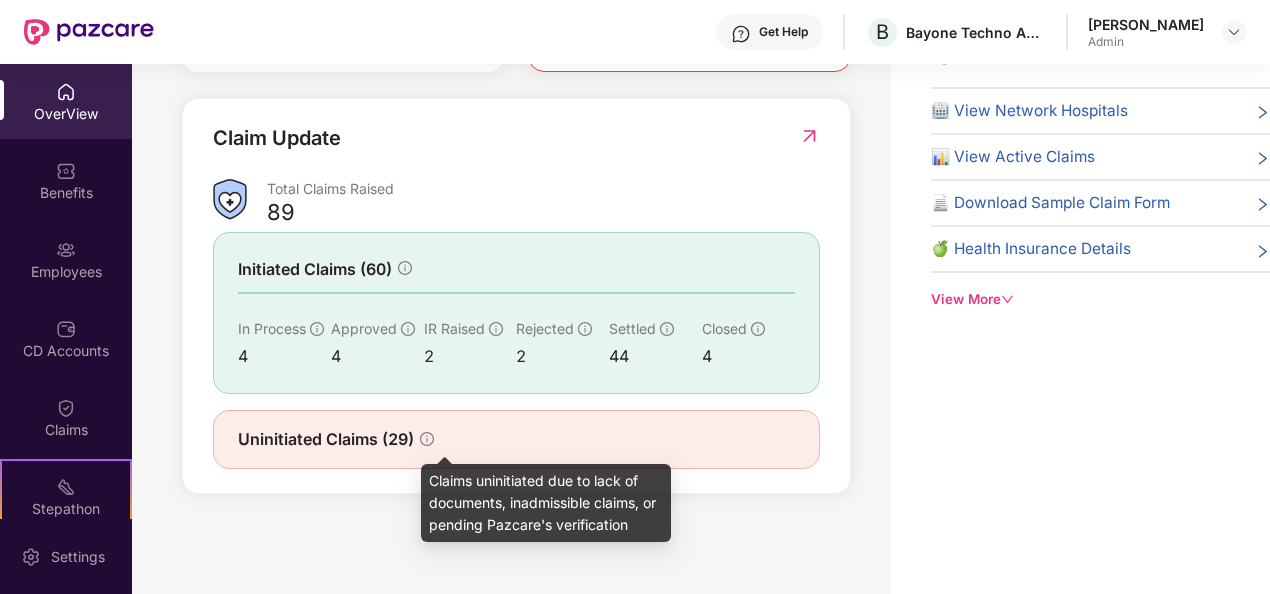 click 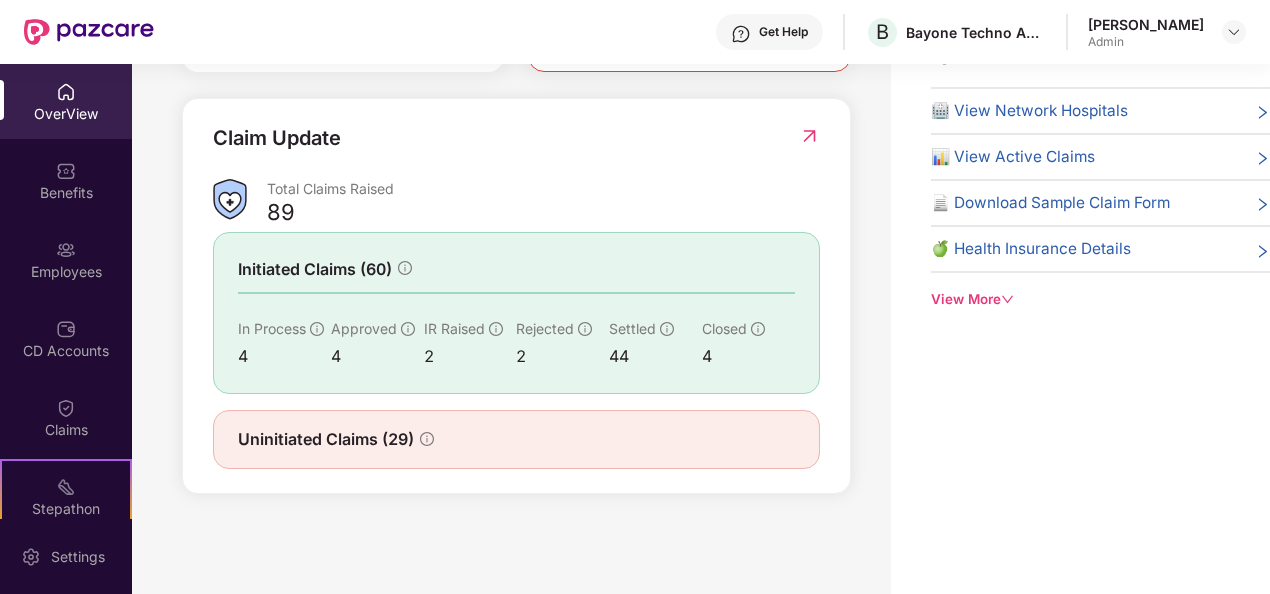 click 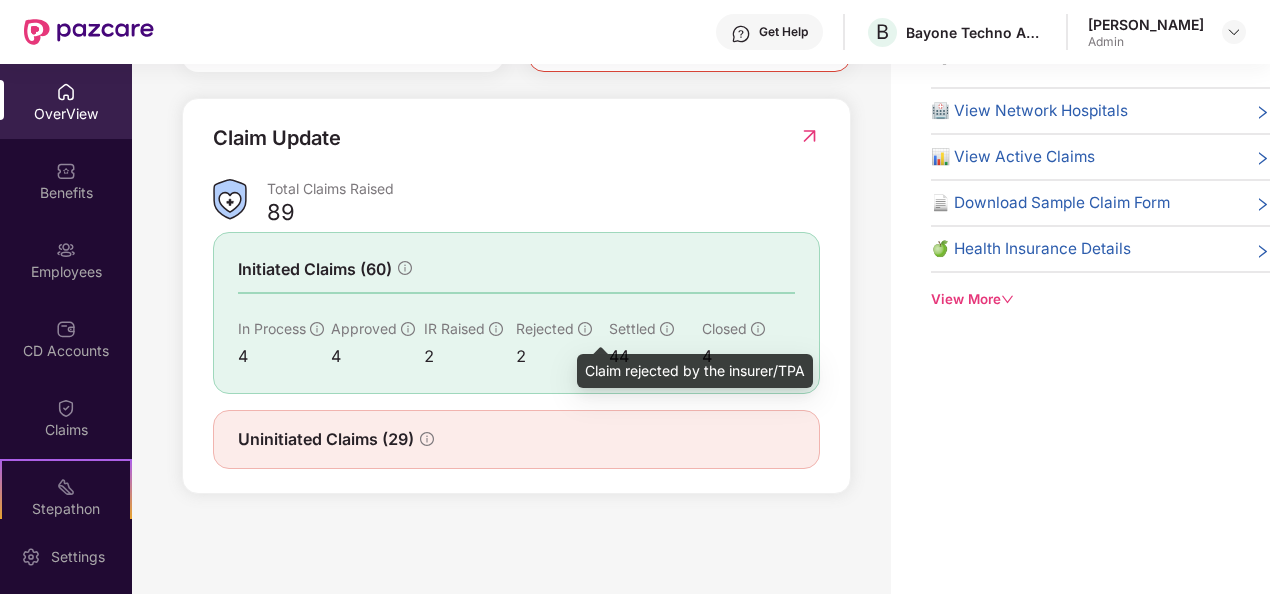 click 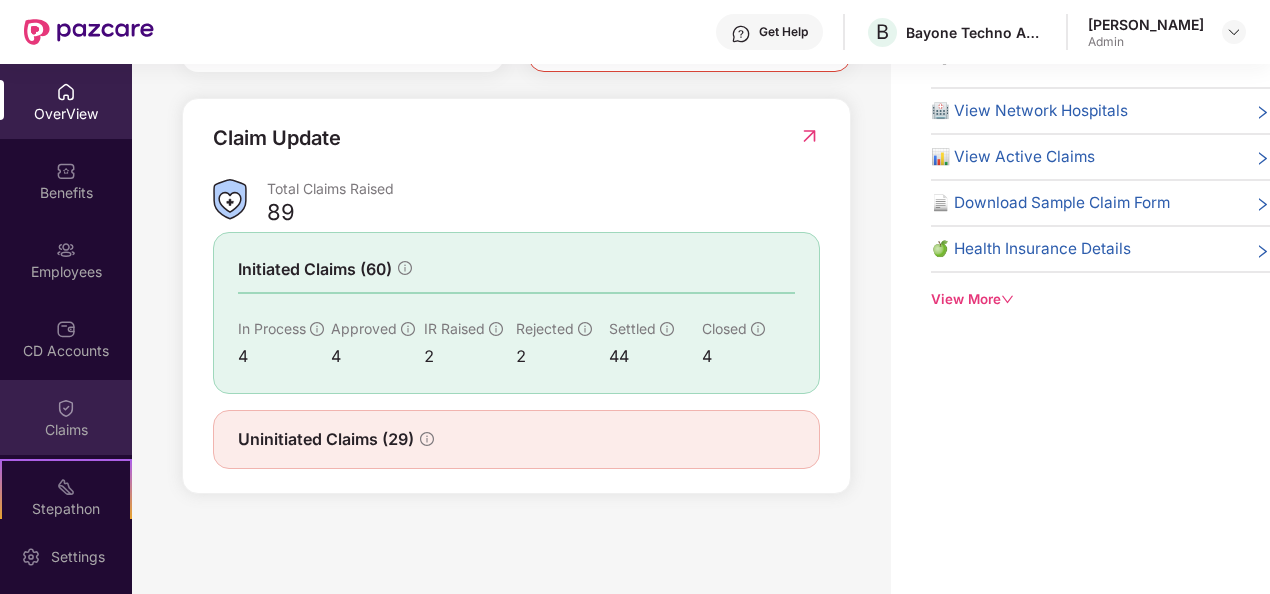 click on "Claims" at bounding box center [66, 417] 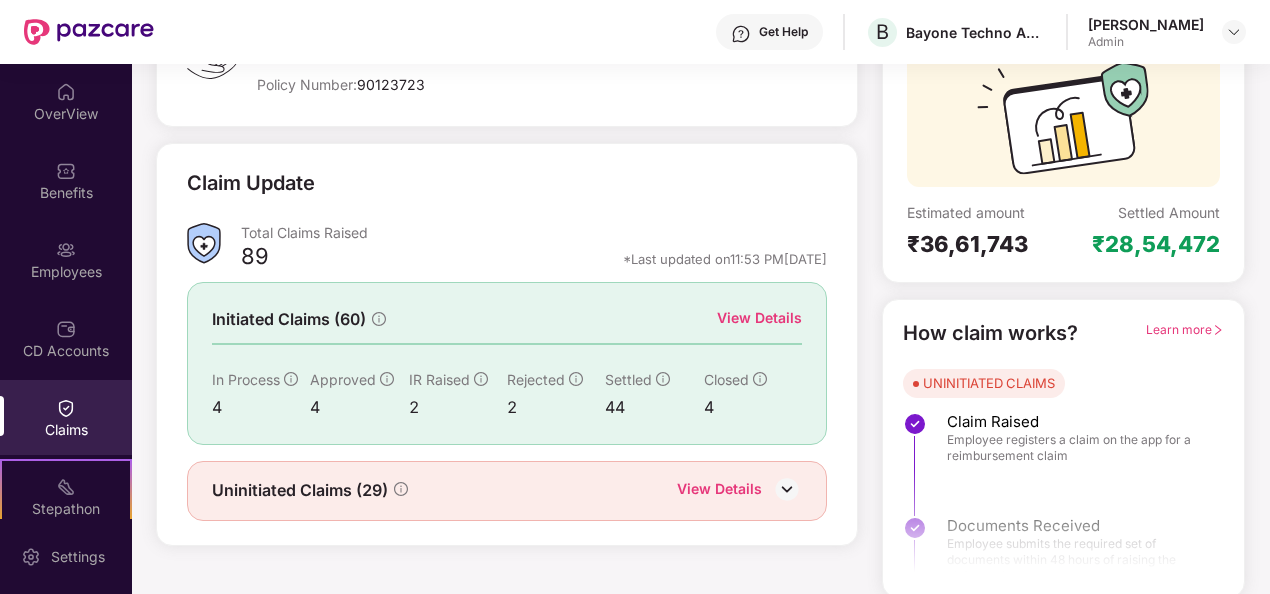scroll, scrollTop: 188, scrollLeft: 0, axis: vertical 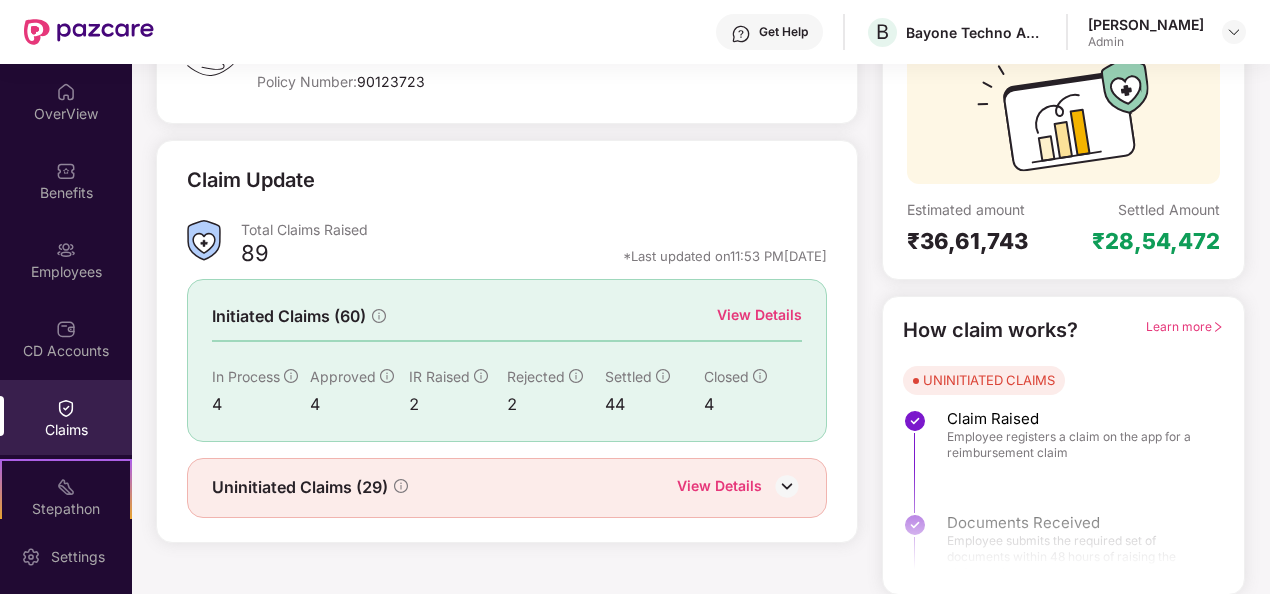 click on "View Details" at bounding box center [759, 315] 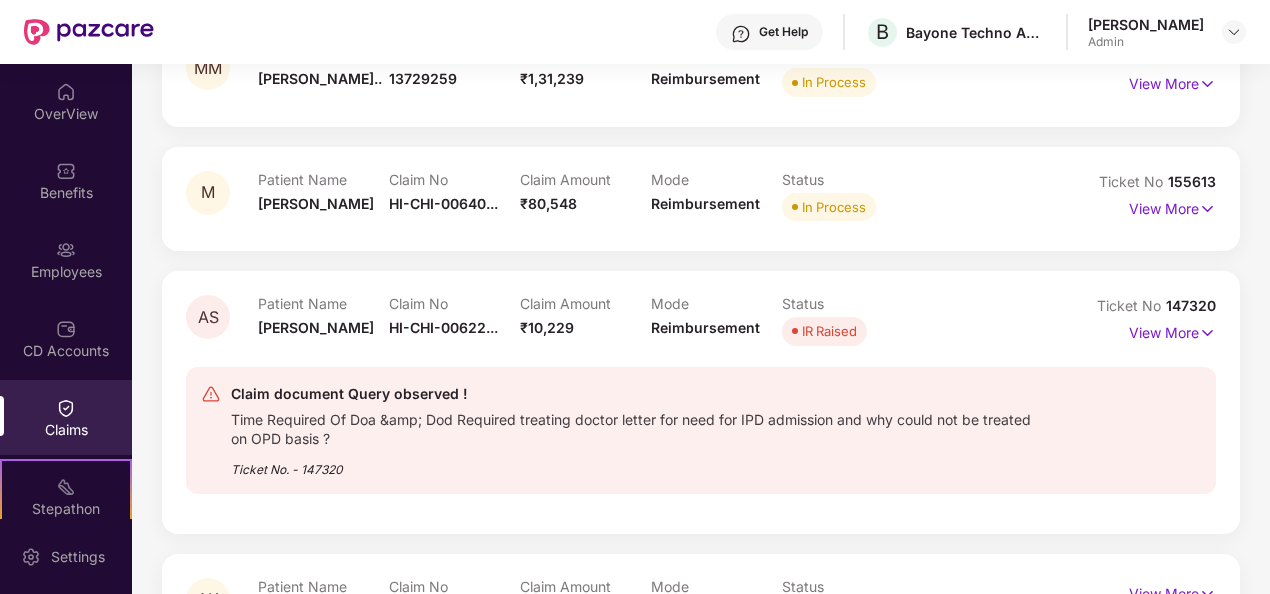 scroll, scrollTop: 488, scrollLeft: 0, axis: vertical 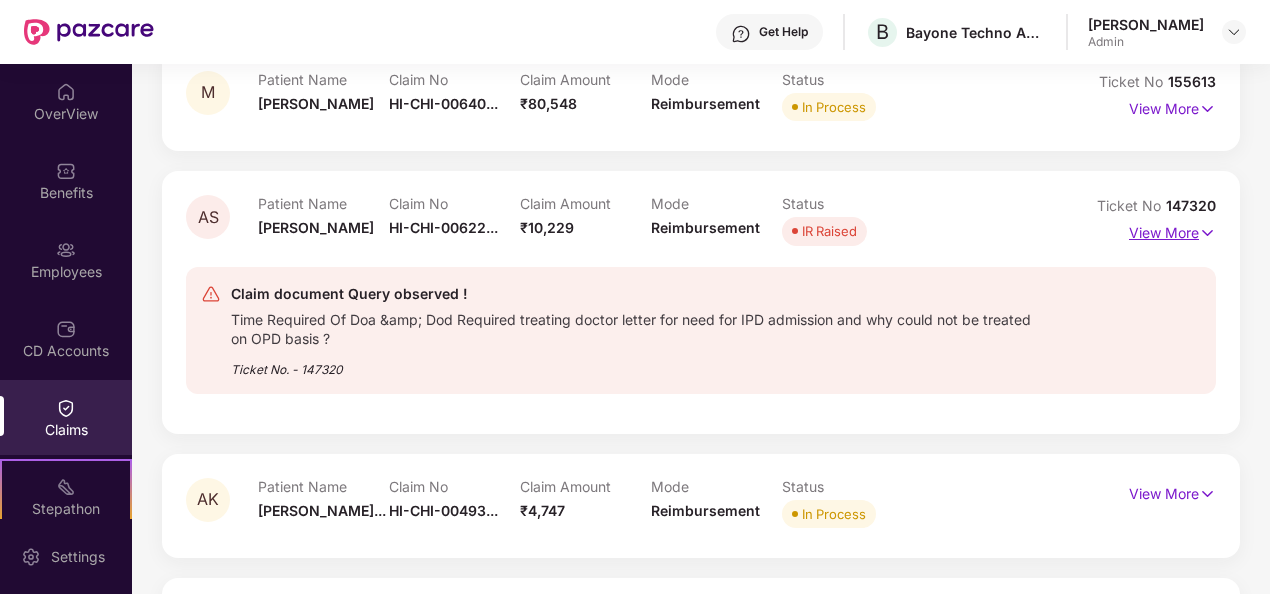 click on "View More" at bounding box center [1172, 230] 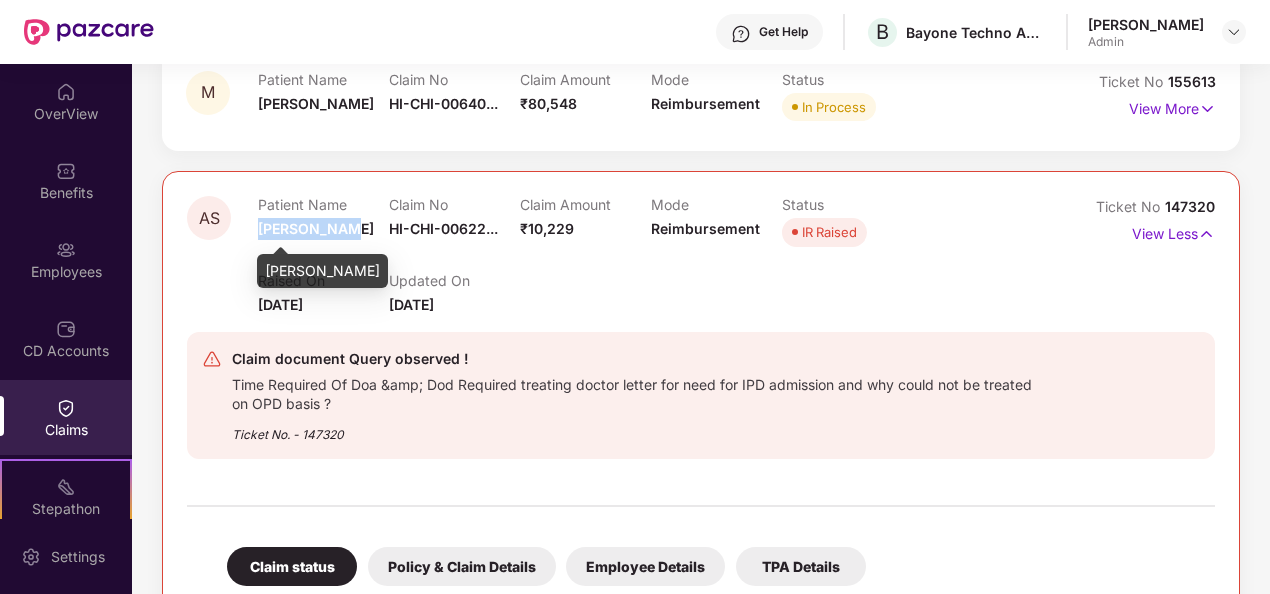 drag, startPoint x: 344, startPoint y: 226, endPoint x: 257, endPoint y: 232, distance: 87.20665 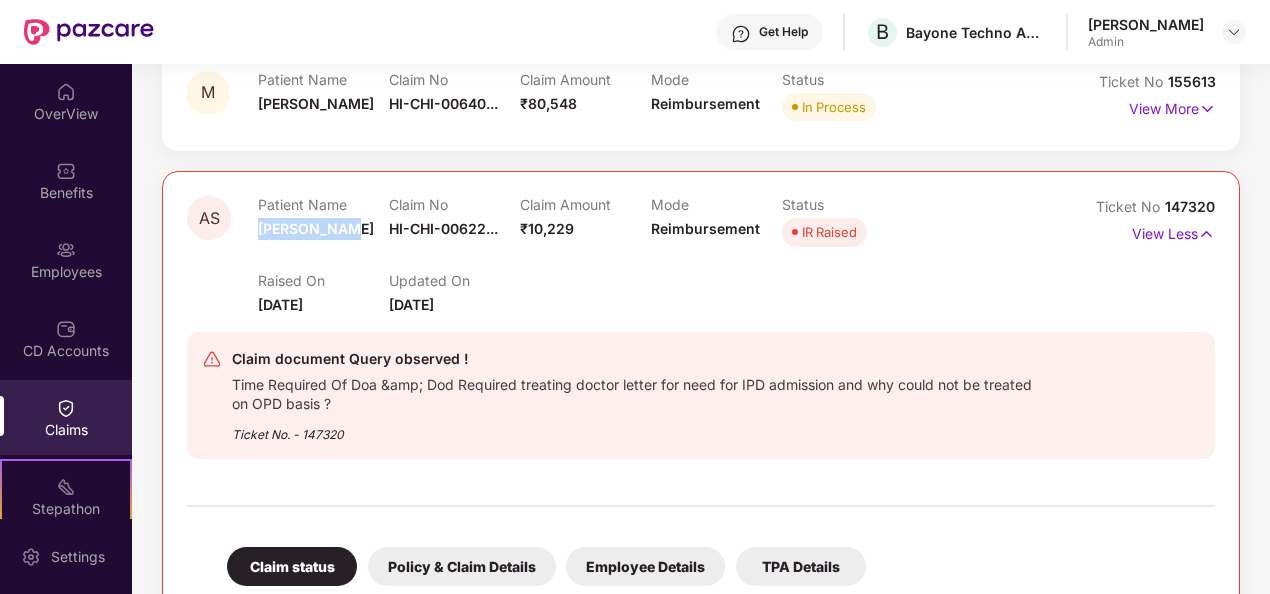 drag, startPoint x: 257, startPoint y: 232, endPoint x: 289, endPoint y: 228, distance: 32.24903 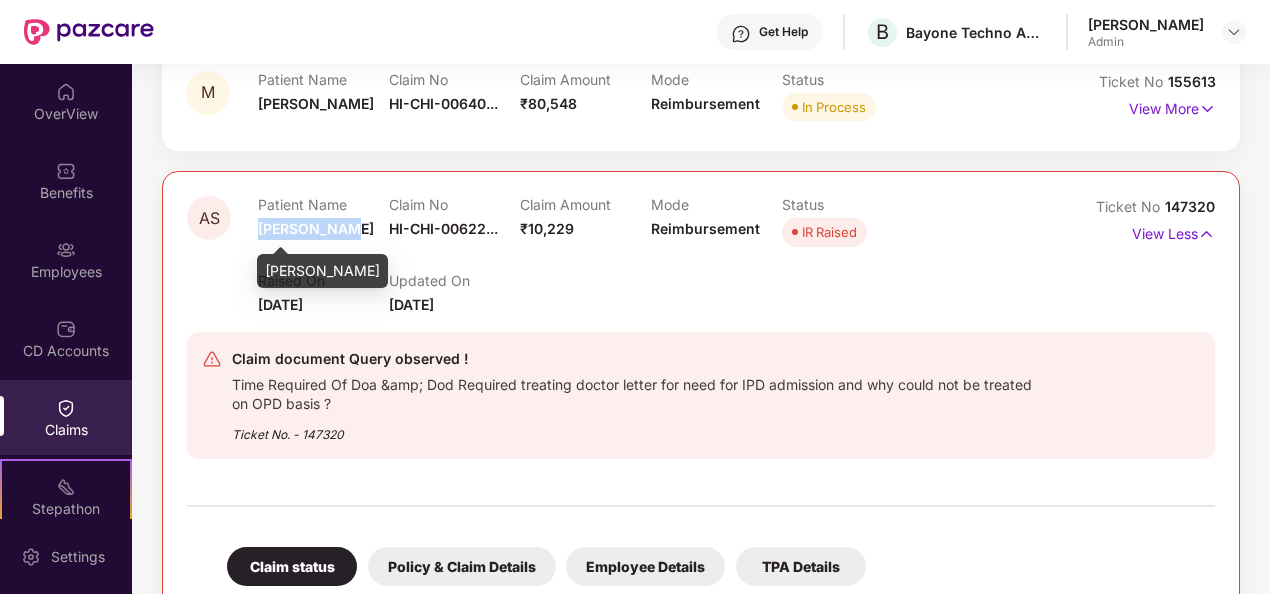 copy on "[PERSON_NAME]" 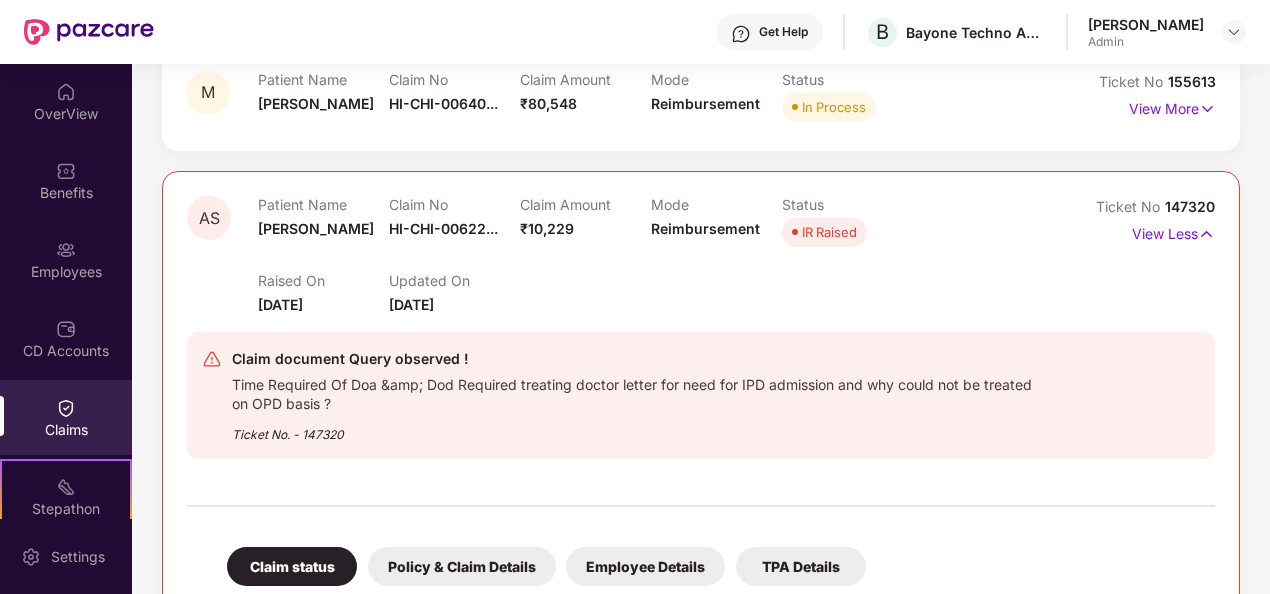 click on "Raised On [DATE] Updated On [DATE]" at bounding box center [650, 284] 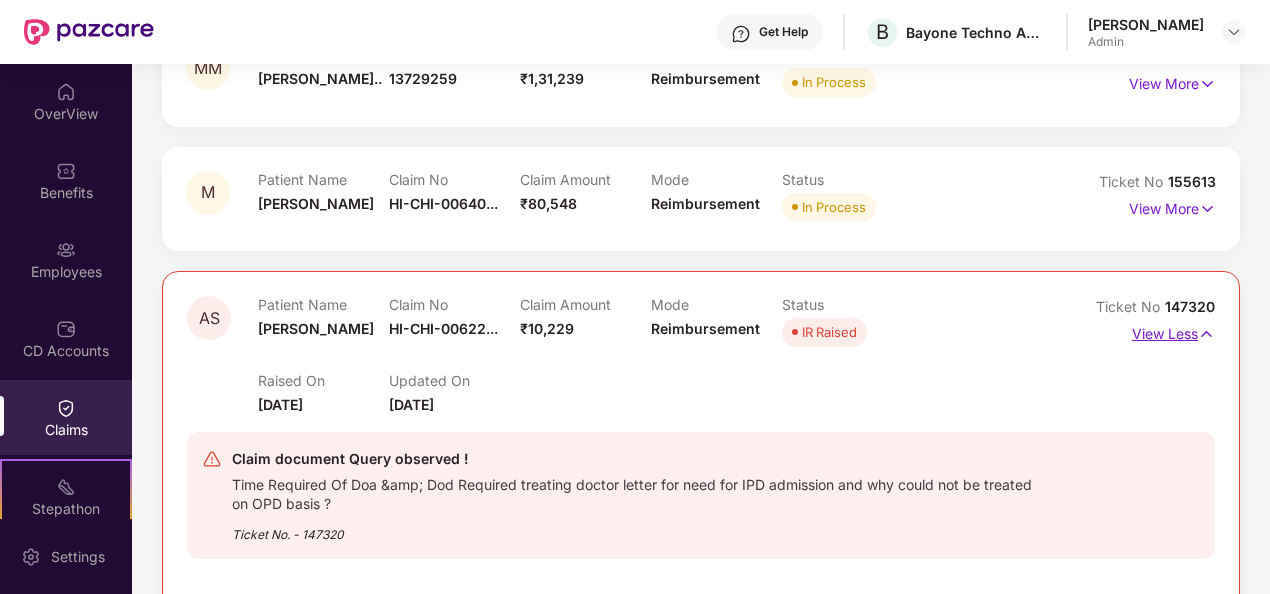 click on "View Less" at bounding box center [1173, 331] 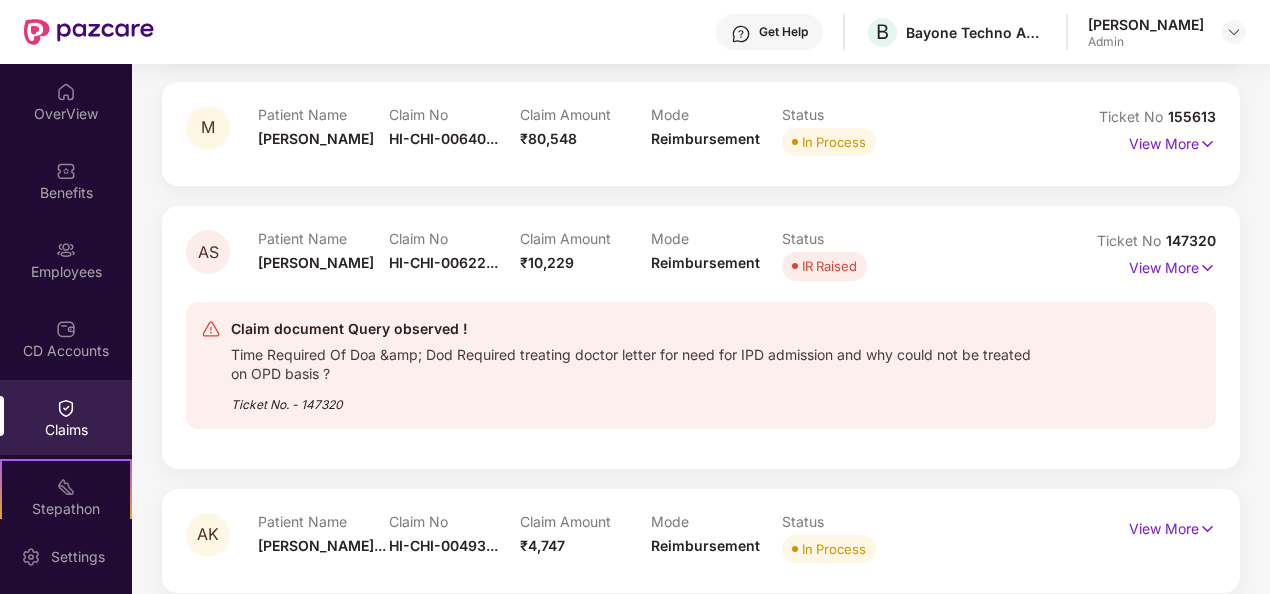 scroll, scrollTop: 400, scrollLeft: 0, axis: vertical 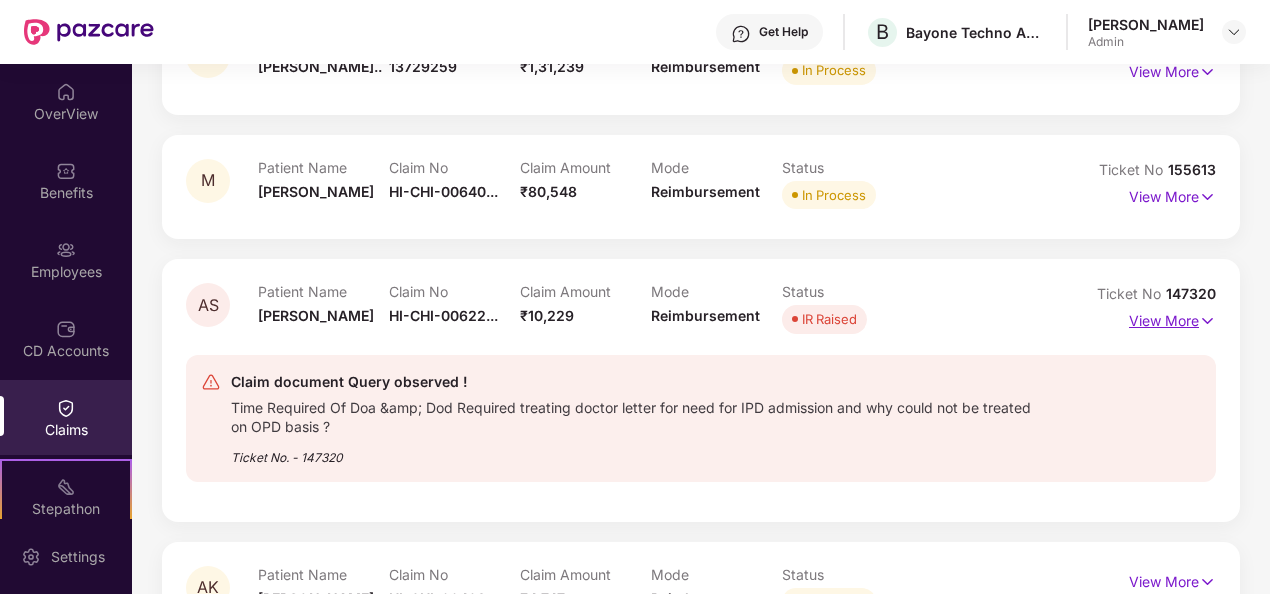 click on "View More" at bounding box center (1172, 318) 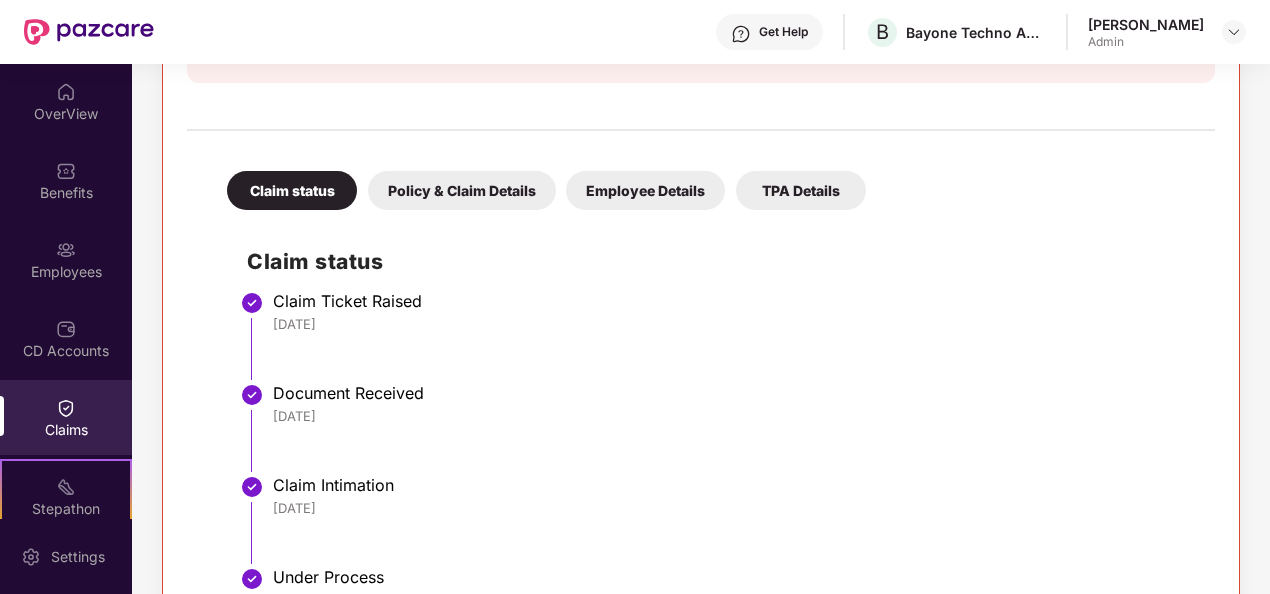 scroll, scrollTop: 900, scrollLeft: 0, axis: vertical 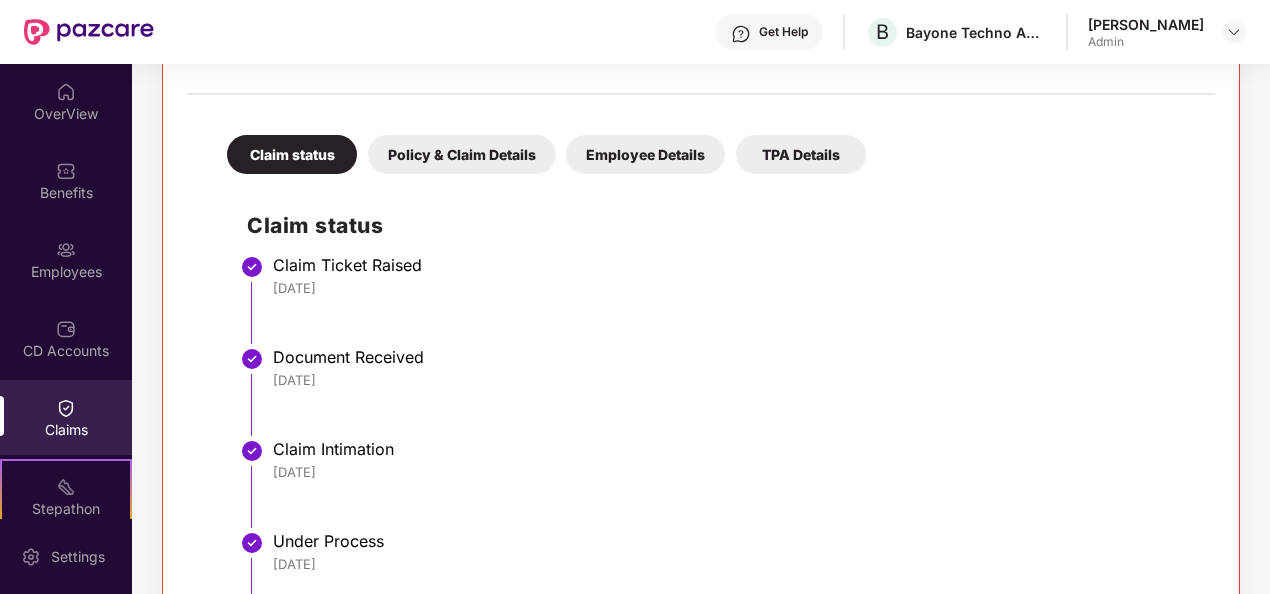 click on "Employee Details" at bounding box center [645, 154] 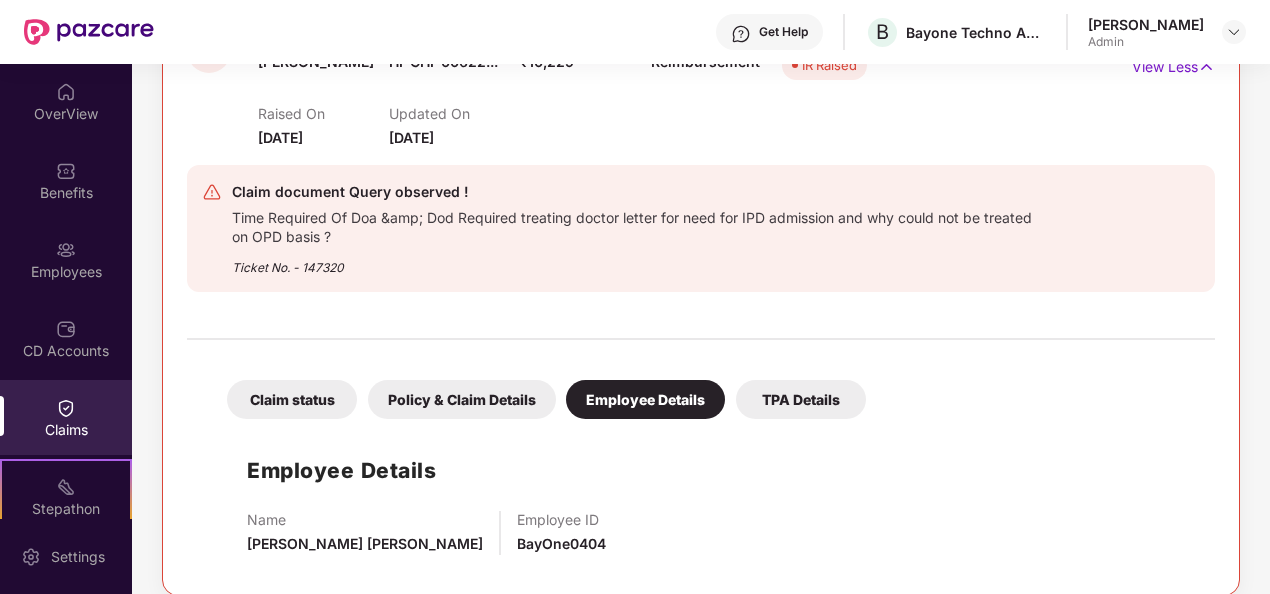 scroll, scrollTop: 700, scrollLeft: 0, axis: vertical 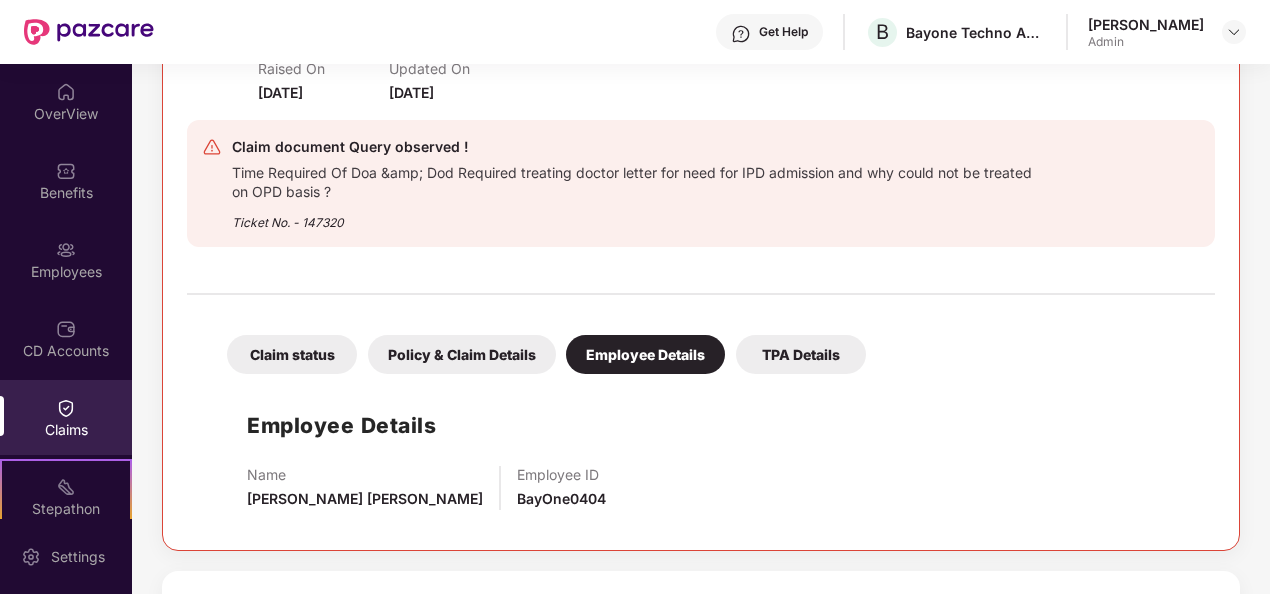 click on "Claim status" at bounding box center (292, 354) 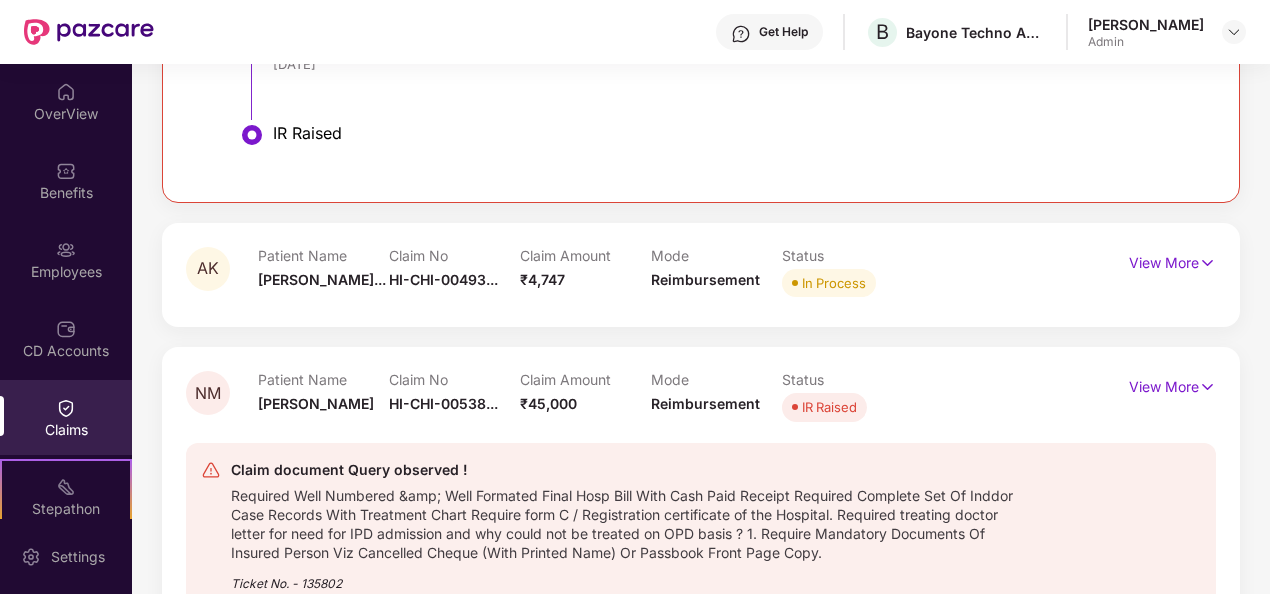 scroll, scrollTop: 1472, scrollLeft: 0, axis: vertical 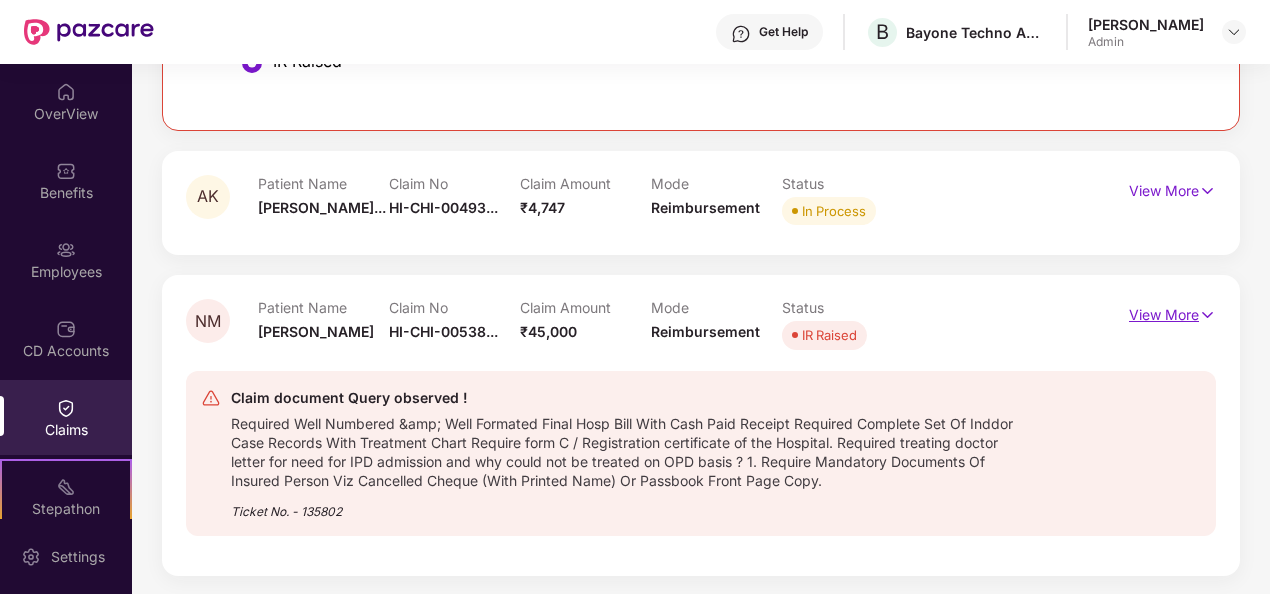 click at bounding box center [1207, 315] 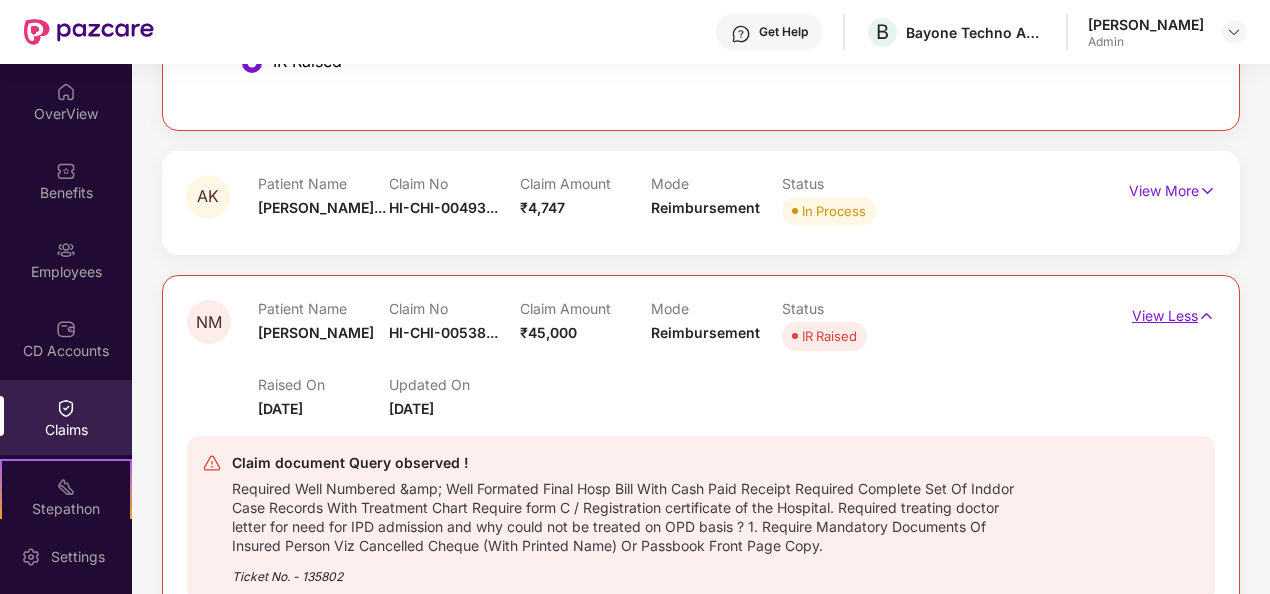 click at bounding box center [1206, 316] 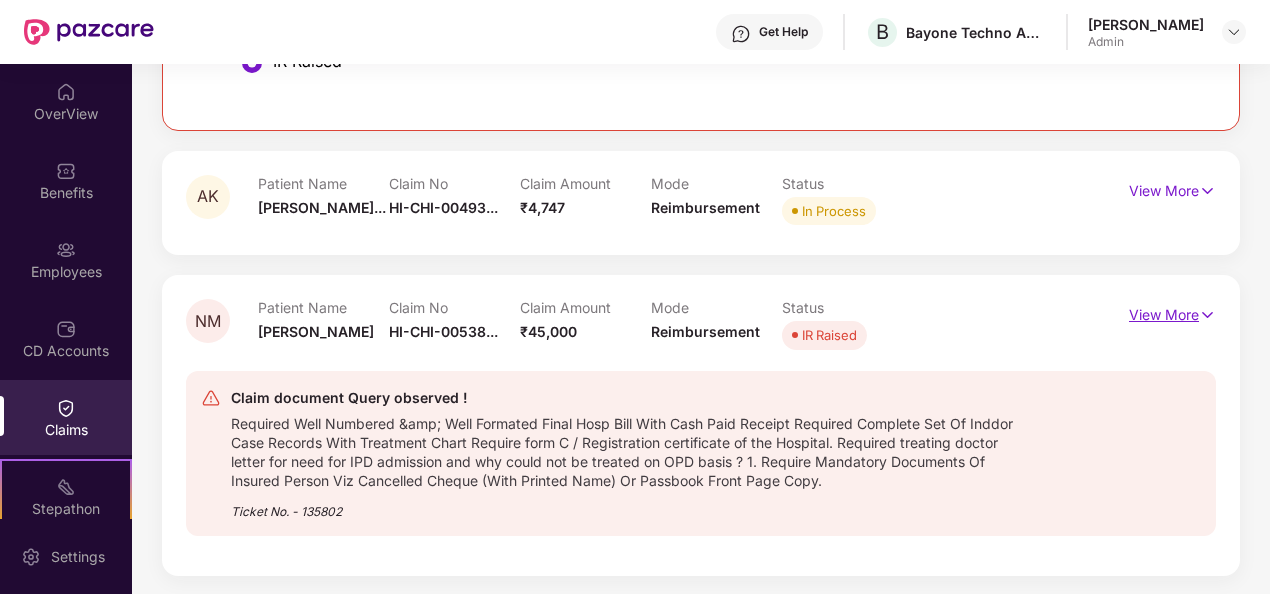 click at bounding box center (1207, 315) 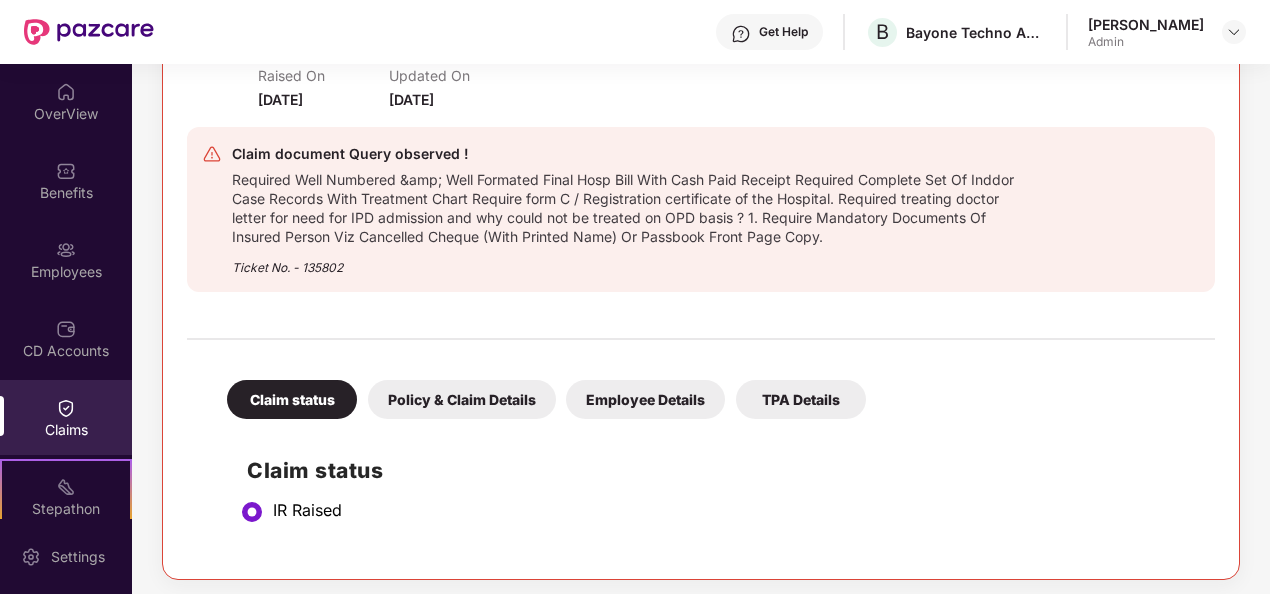 scroll, scrollTop: 1784, scrollLeft: 0, axis: vertical 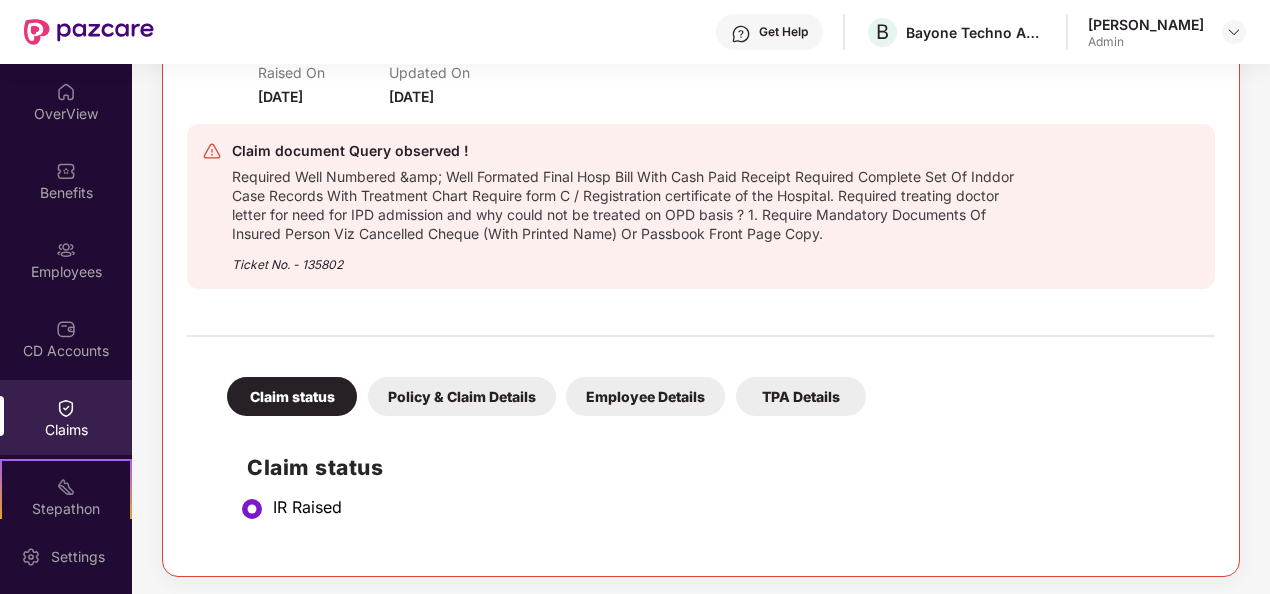 click on "Employee Details" at bounding box center [645, 396] 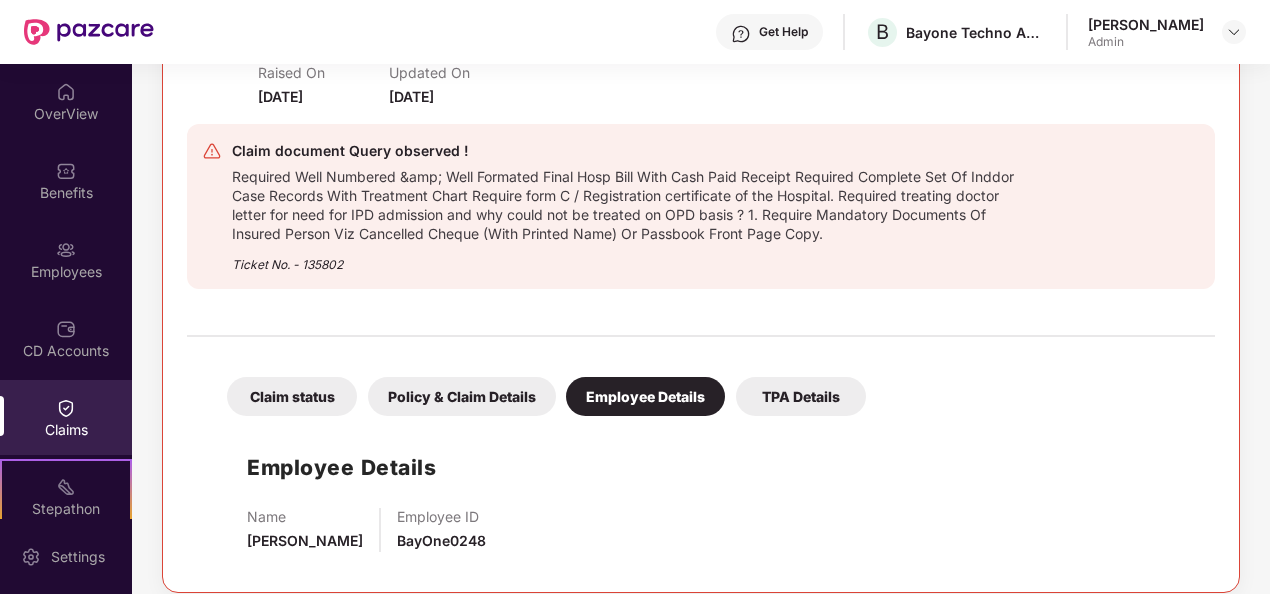 scroll, scrollTop: 1800, scrollLeft: 0, axis: vertical 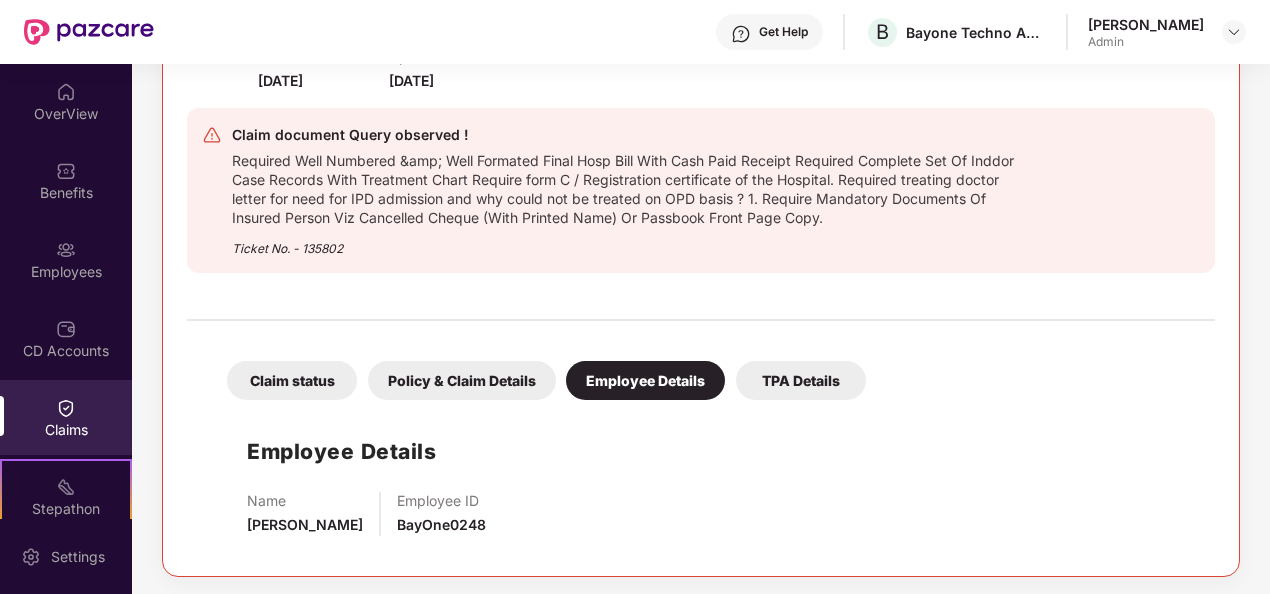 click on "Policy & Claim Details" at bounding box center (462, 380) 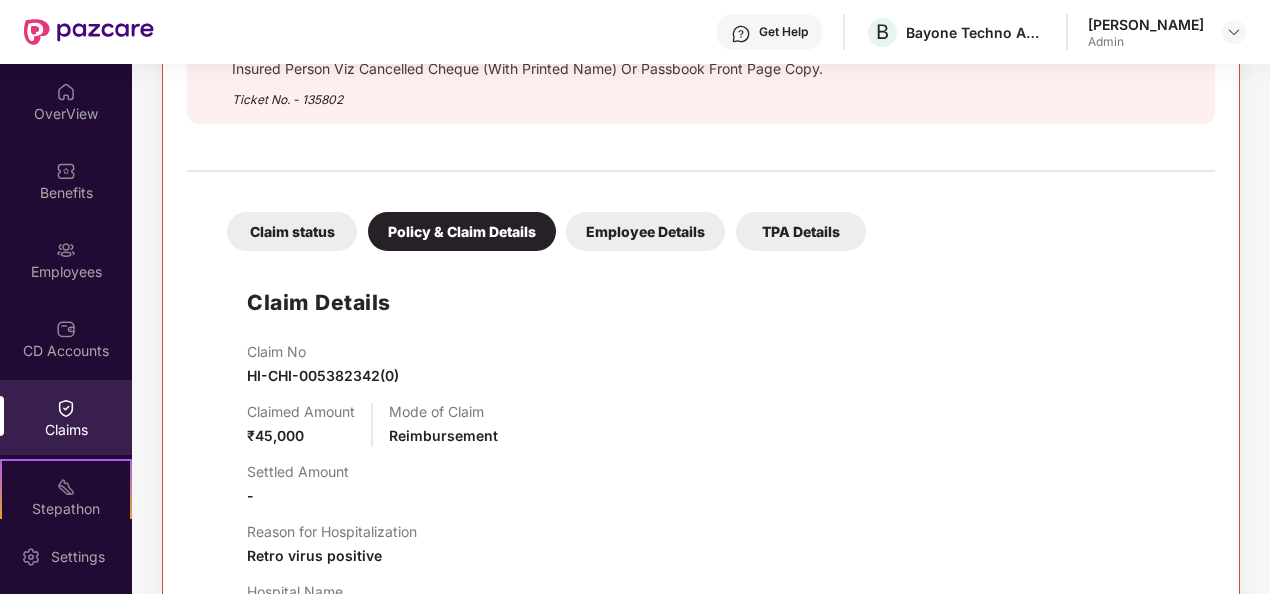 scroll, scrollTop: 1934, scrollLeft: 0, axis: vertical 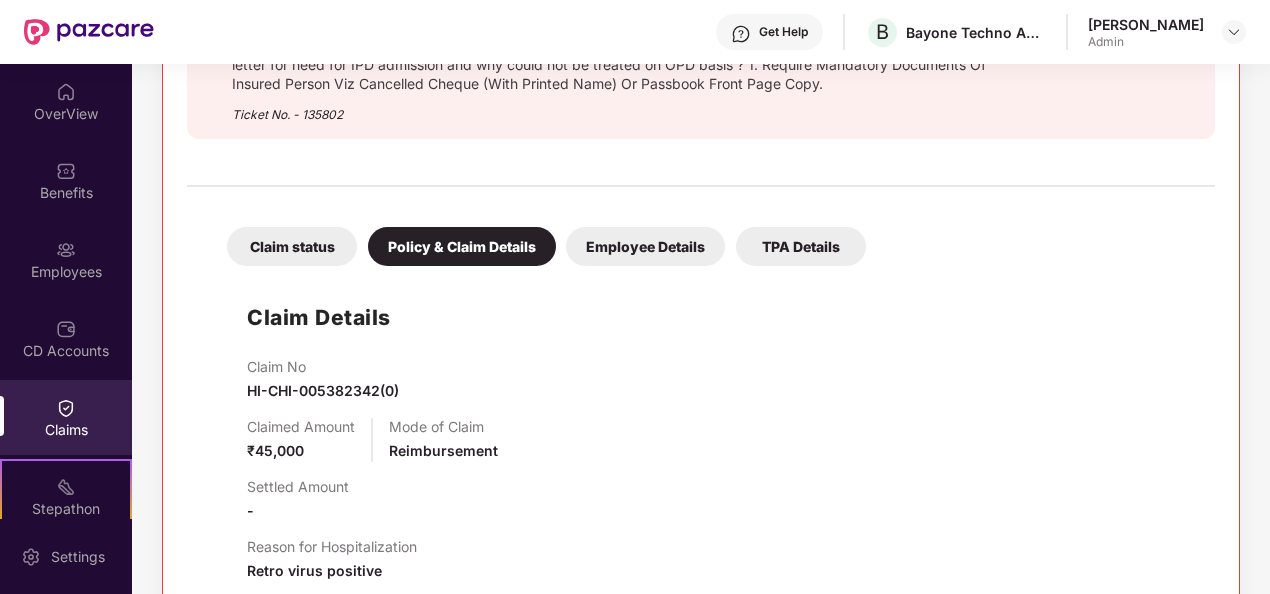 click on "Claim status" at bounding box center [292, 246] 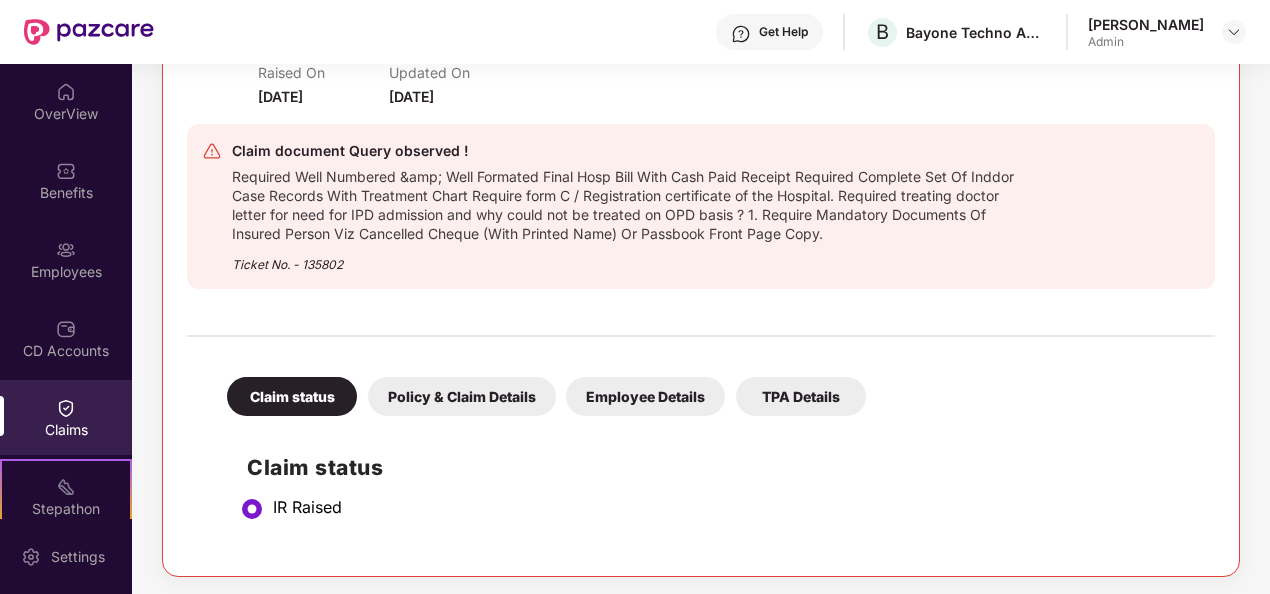 click on "TPA Details" at bounding box center (801, 396) 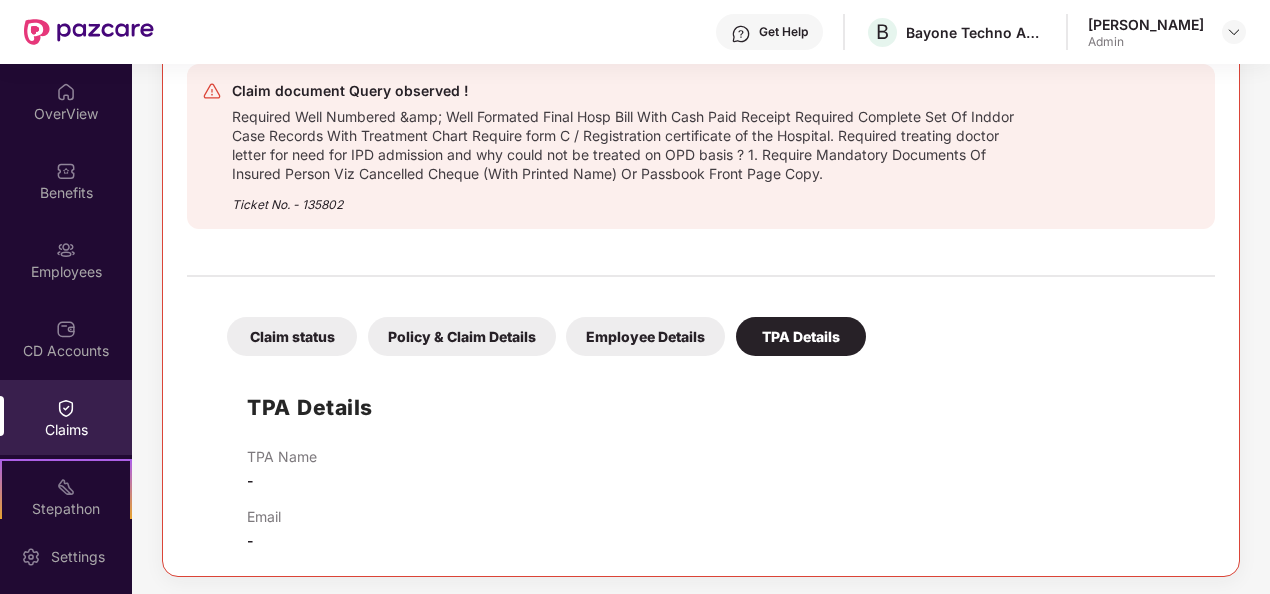 click on "Claim status" at bounding box center (292, 336) 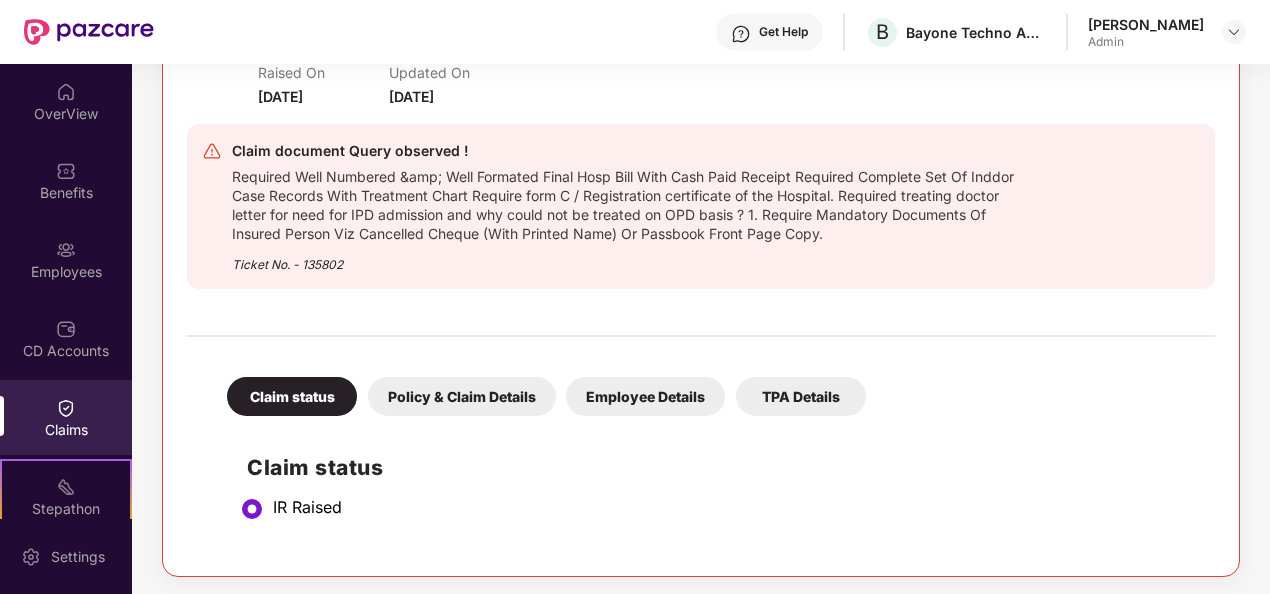 scroll, scrollTop: 1484, scrollLeft: 0, axis: vertical 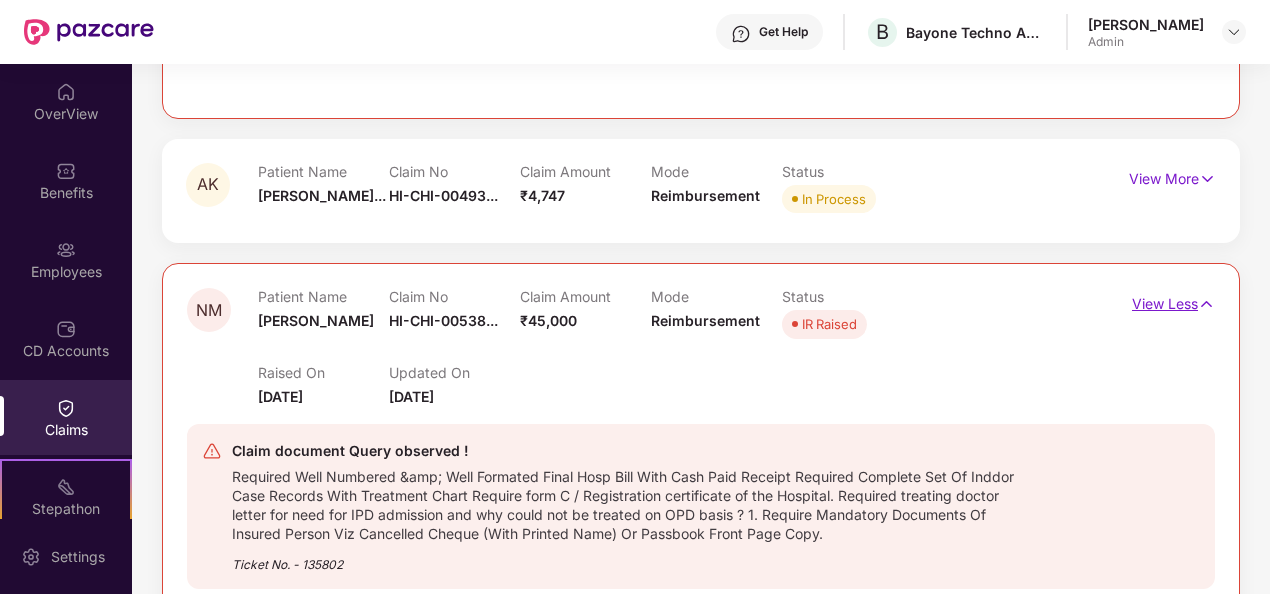click at bounding box center (1206, 304) 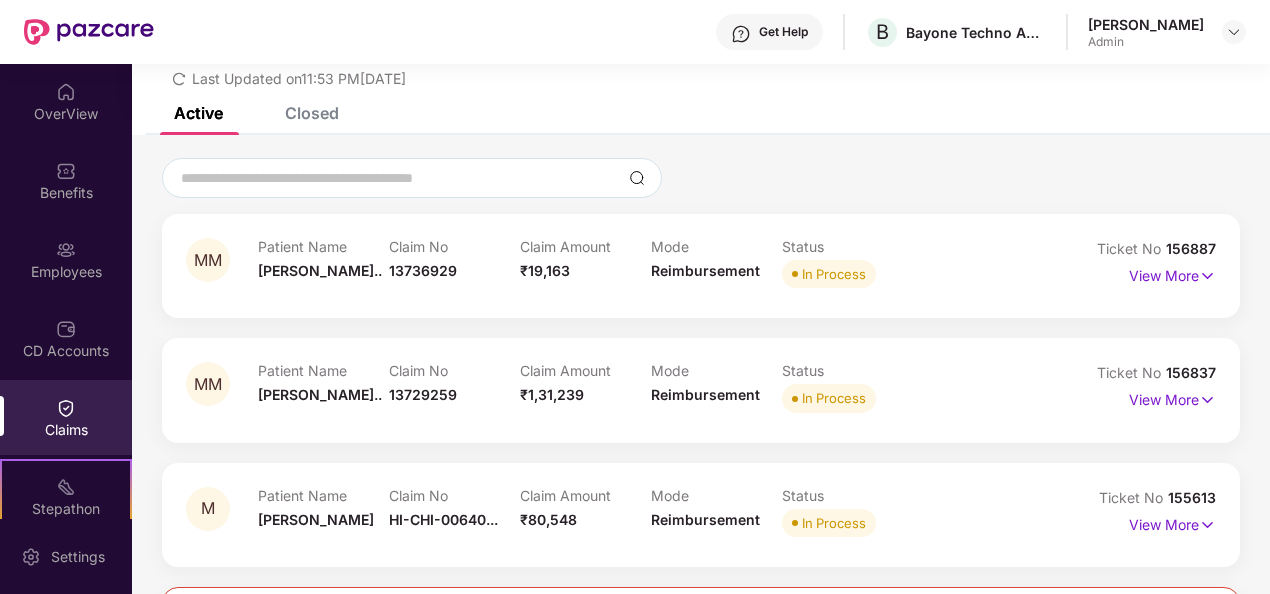 scroll, scrollTop: 0, scrollLeft: 0, axis: both 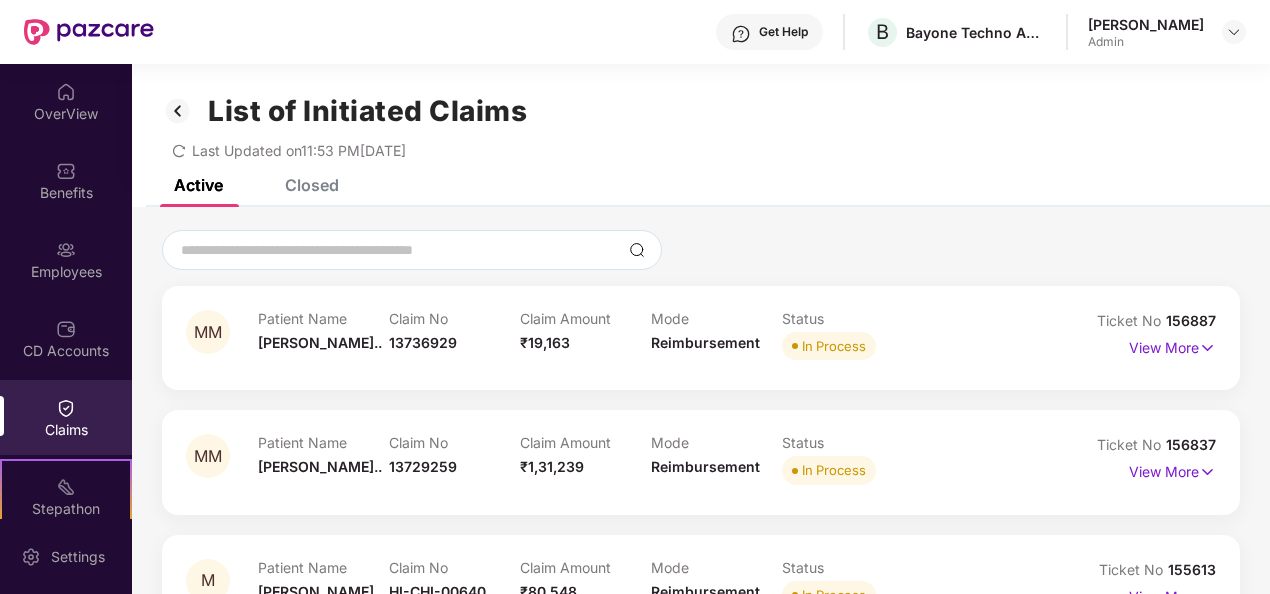 click on "Closed" at bounding box center (312, 185) 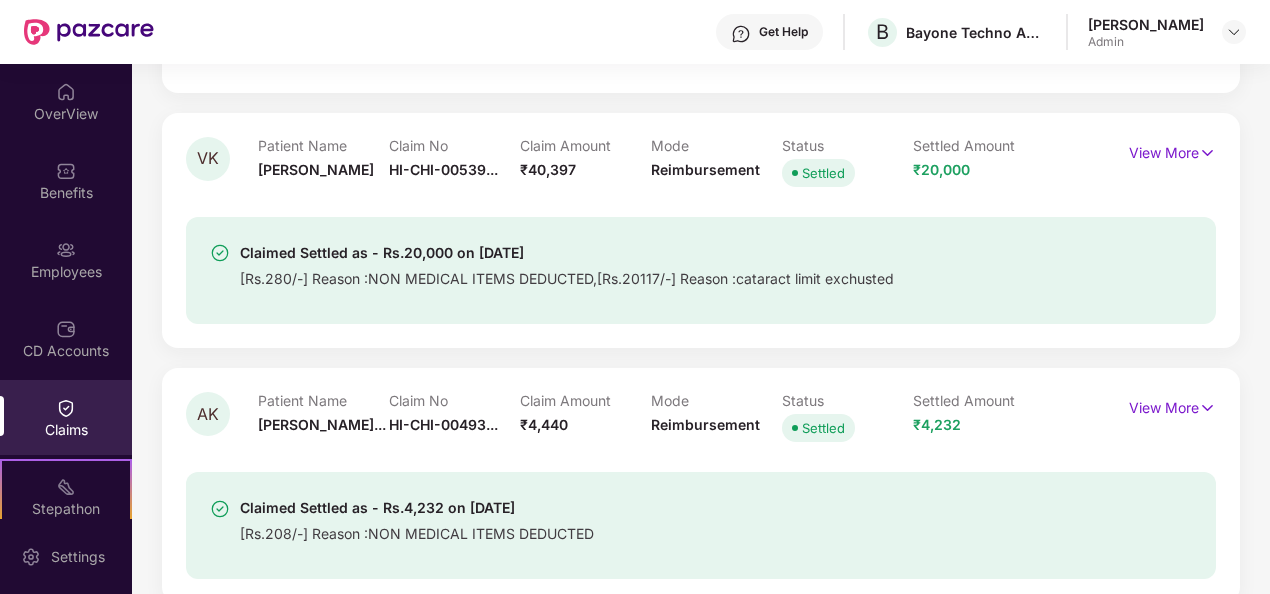 scroll, scrollTop: 4600, scrollLeft: 0, axis: vertical 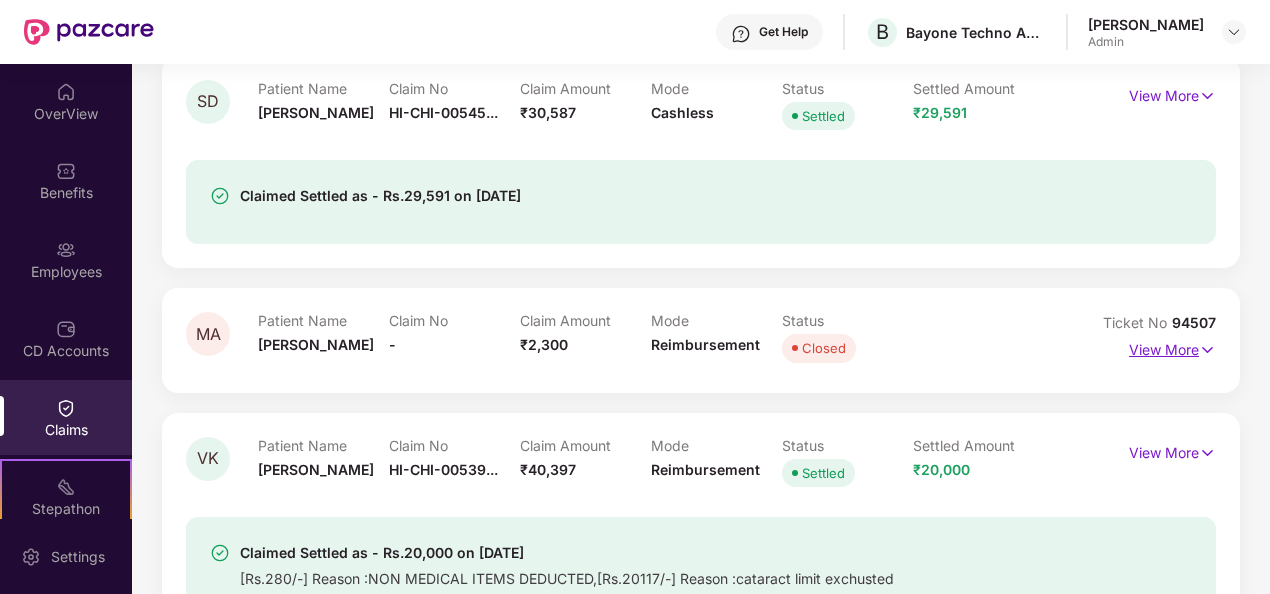 click on "View More" at bounding box center [1172, 347] 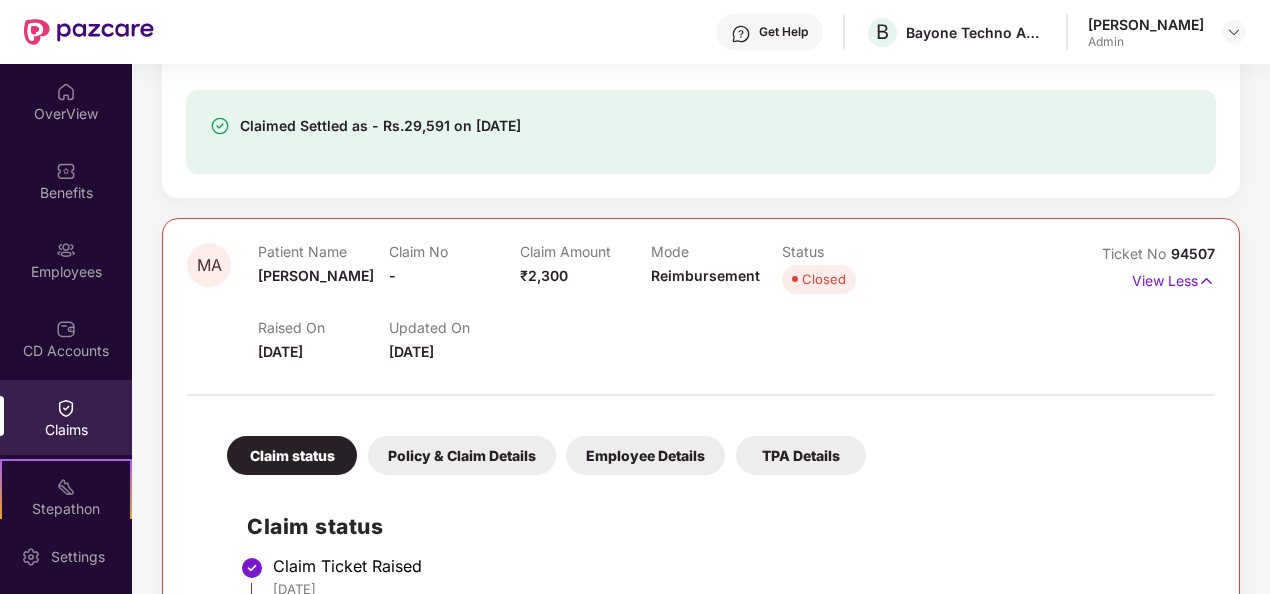 scroll, scrollTop: 4600, scrollLeft: 0, axis: vertical 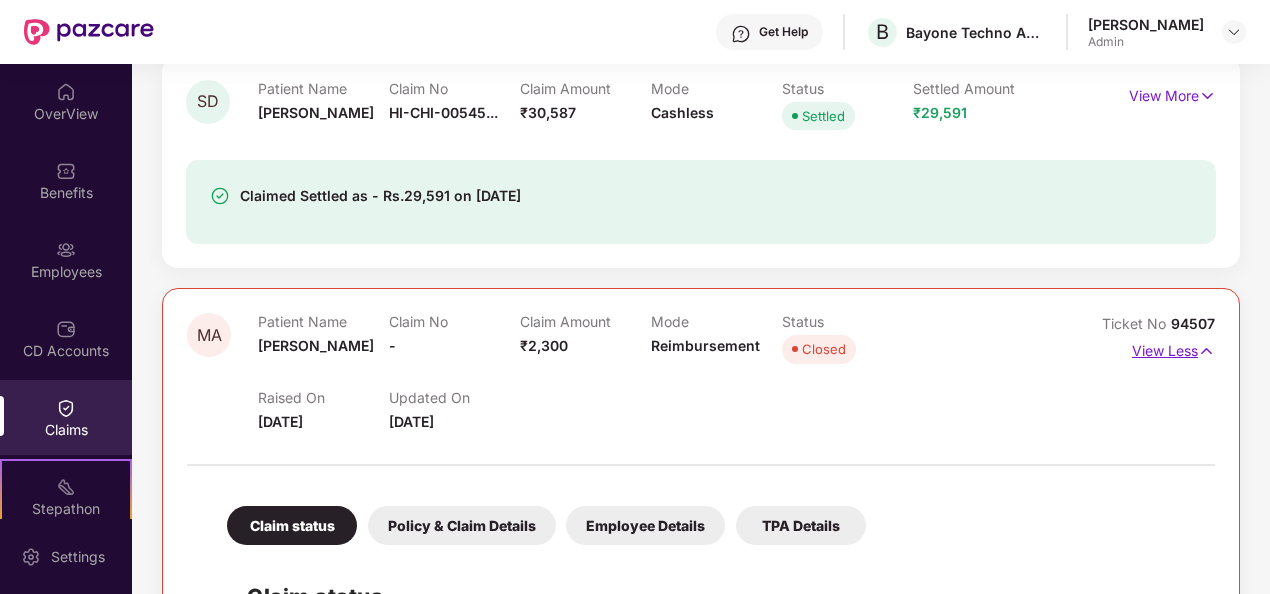 click at bounding box center [1206, 351] 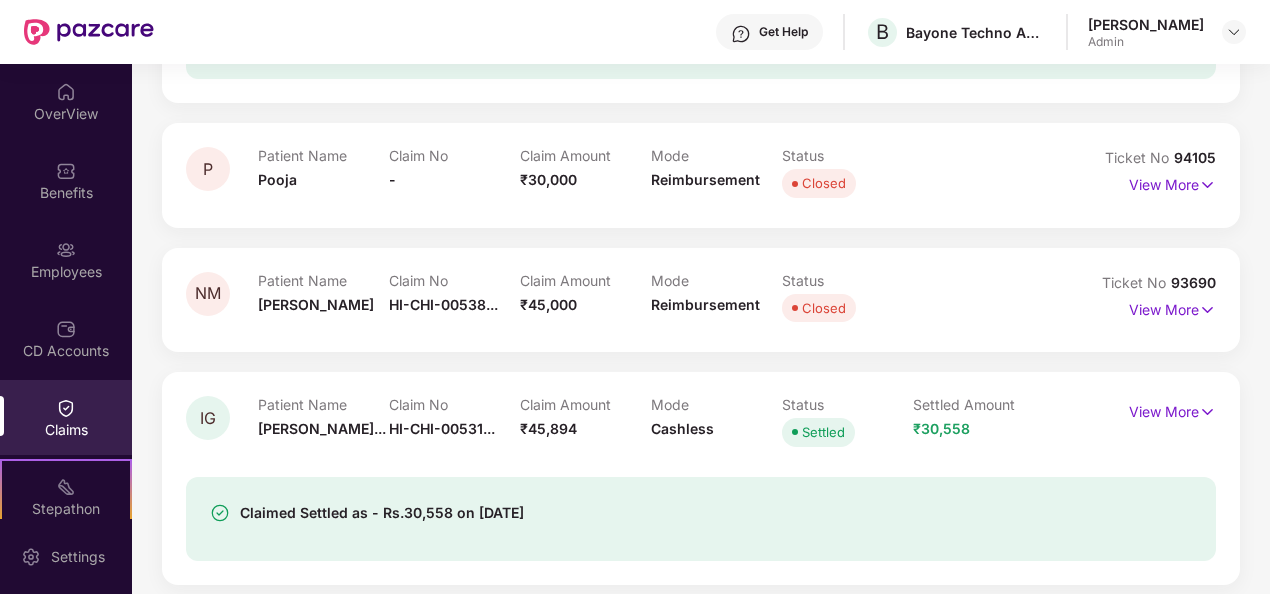 scroll, scrollTop: 5700, scrollLeft: 0, axis: vertical 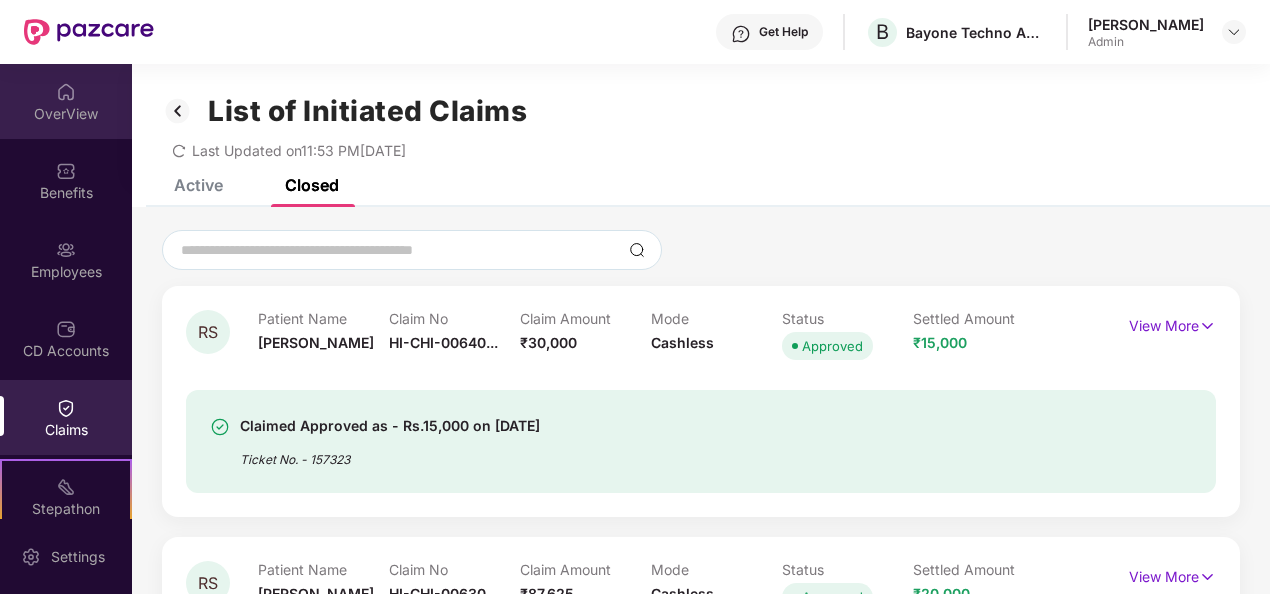 click on "OverView" at bounding box center [66, 101] 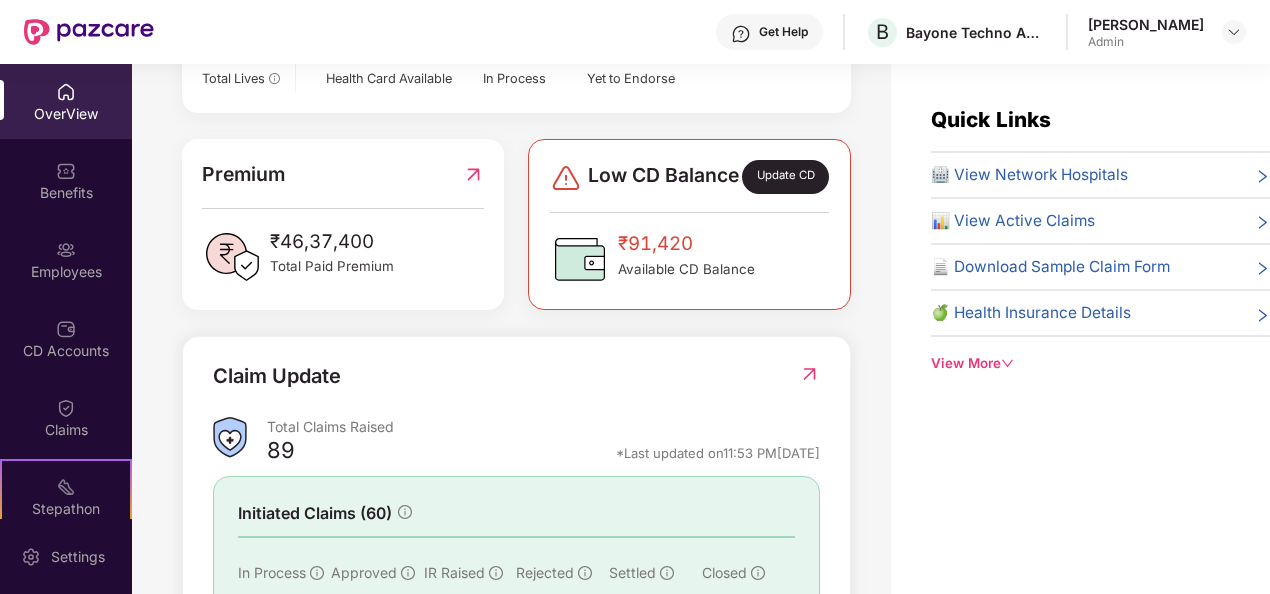 scroll, scrollTop: 600, scrollLeft: 0, axis: vertical 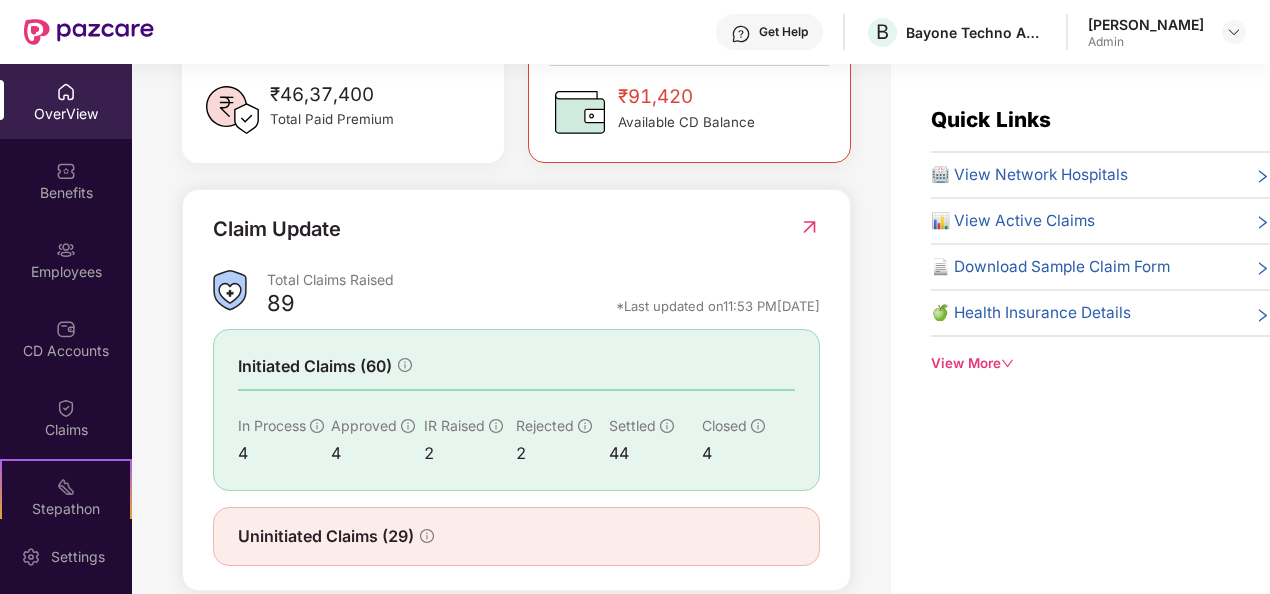 click 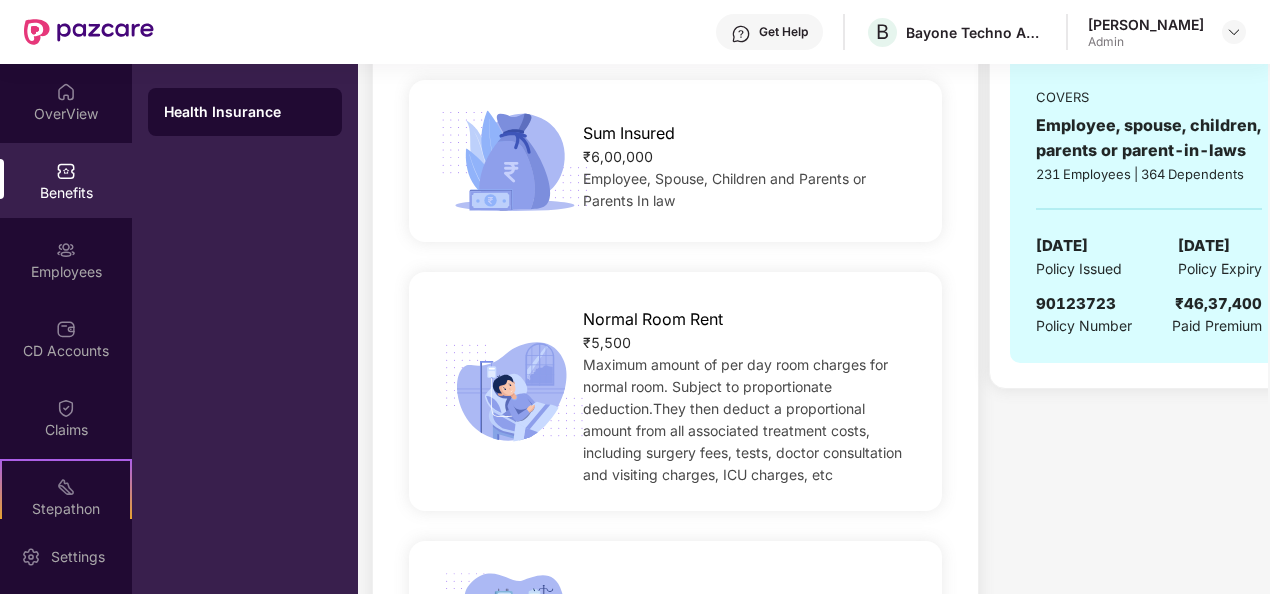 scroll, scrollTop: 400, scrollLeft: 0, axis: vertical 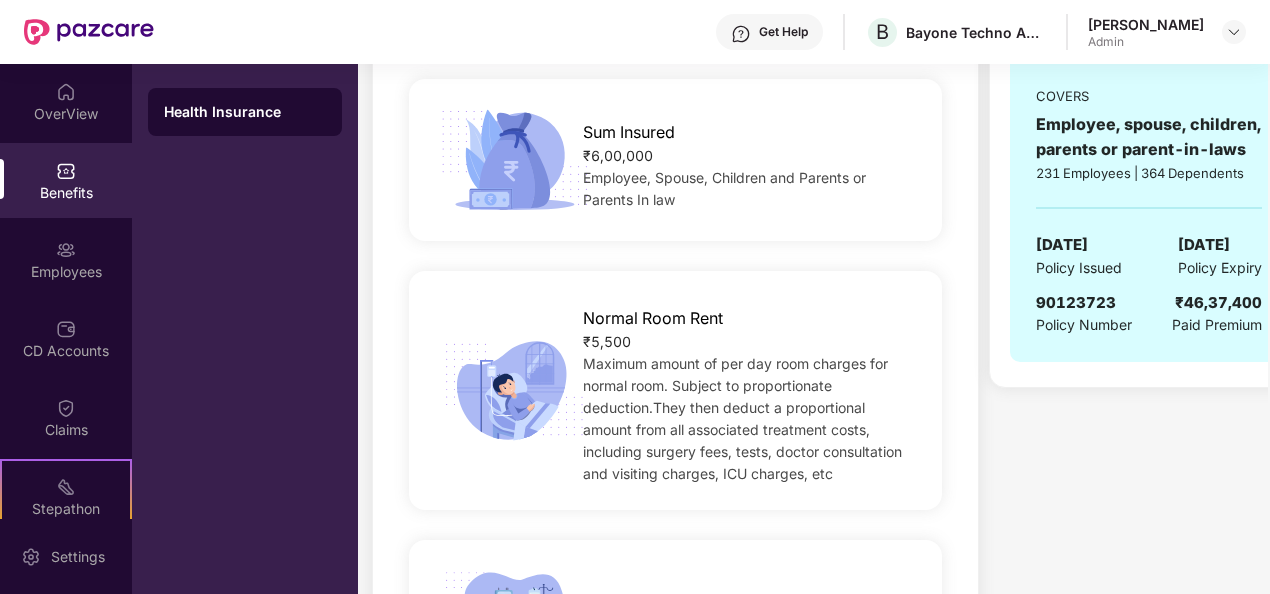 click on "[DATE] Policy Issued [DATE] Policy Expiry" at bounding box center (1149, 256) 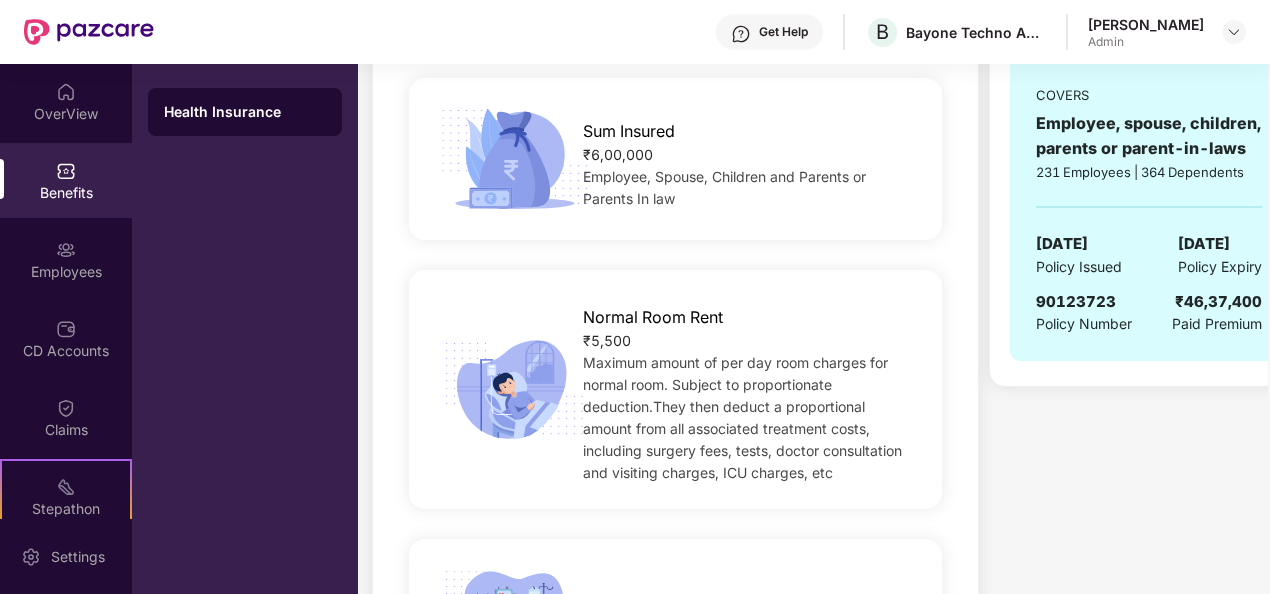 scroll, scrollTop: 410, scrollLeft: 0, axis: vertical 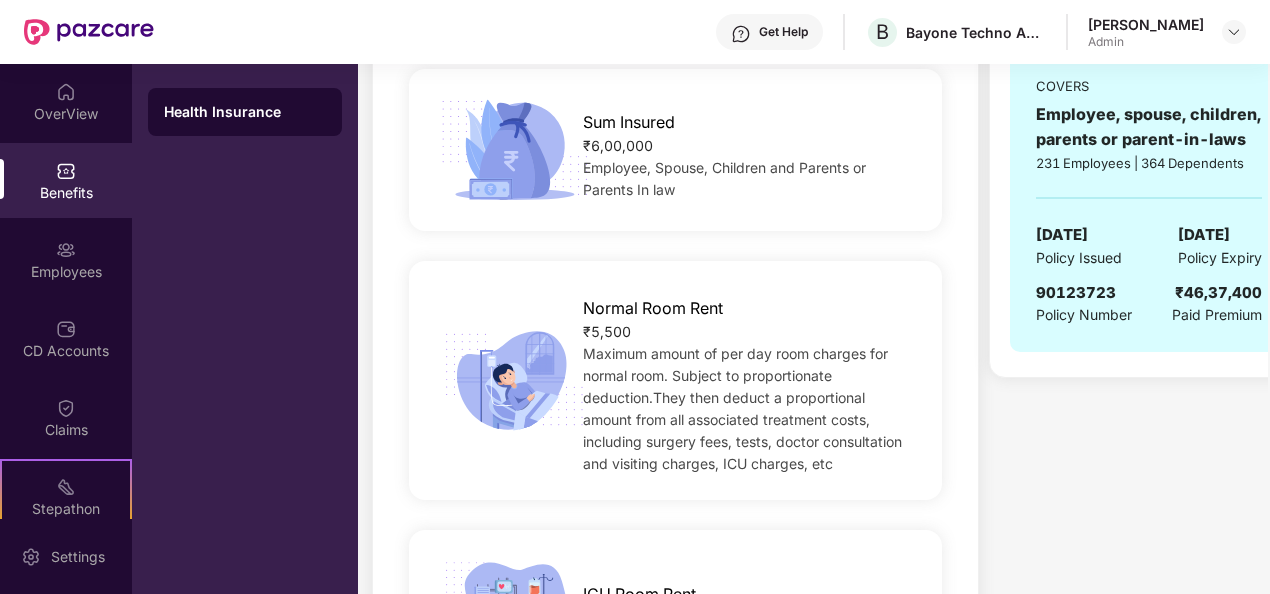 drag, startPoint x: 1166, startPoint y: 229, endPoint x: 1240, endPoint y: 225, distance: 74.10803 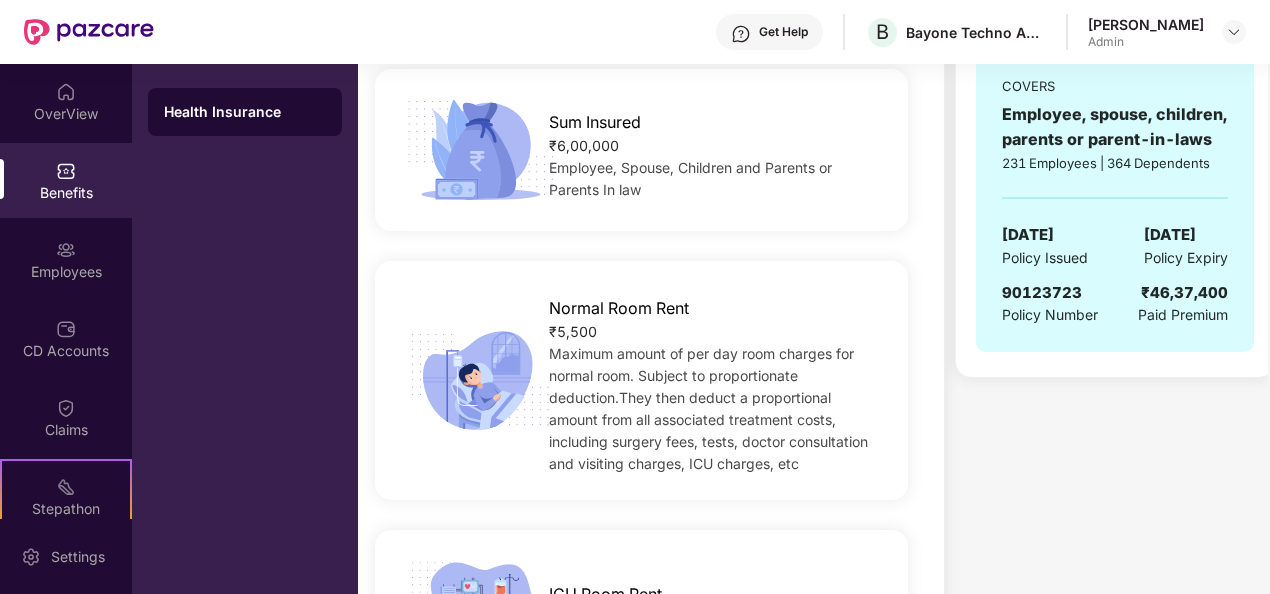 scroll, scrollTop: 0, scrollLeft: 40, axis: horizontal 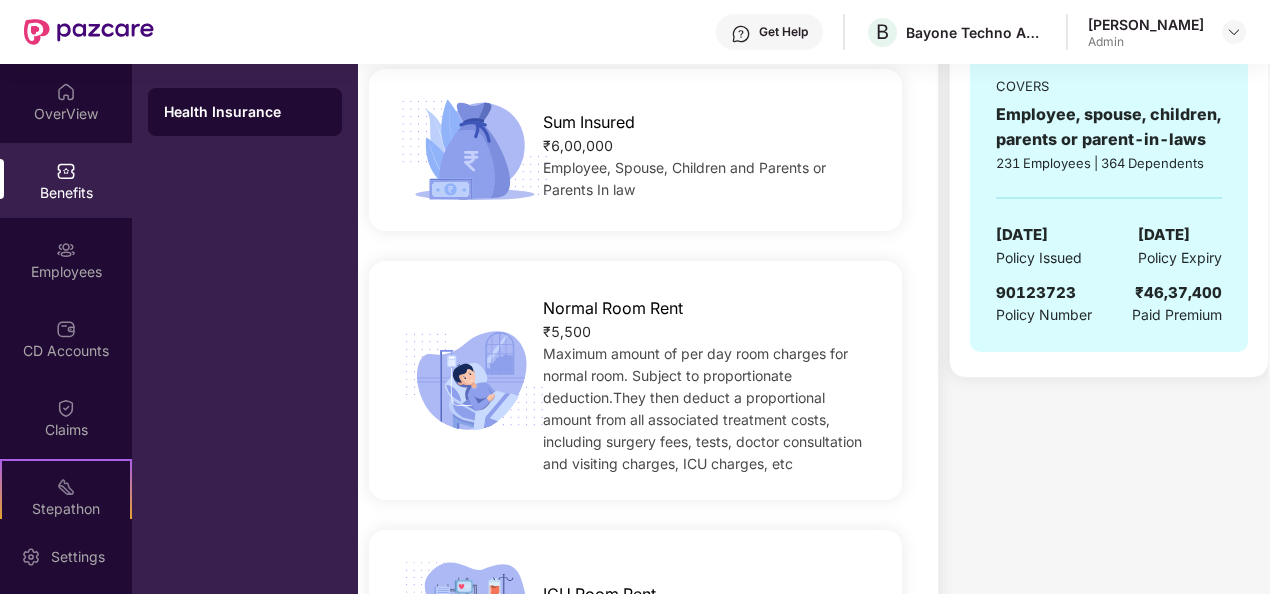 drag, startPoint x: 1157, startPoint y: 230, endPoint x: 1259, endPoint y: 228, distance: 102.01961 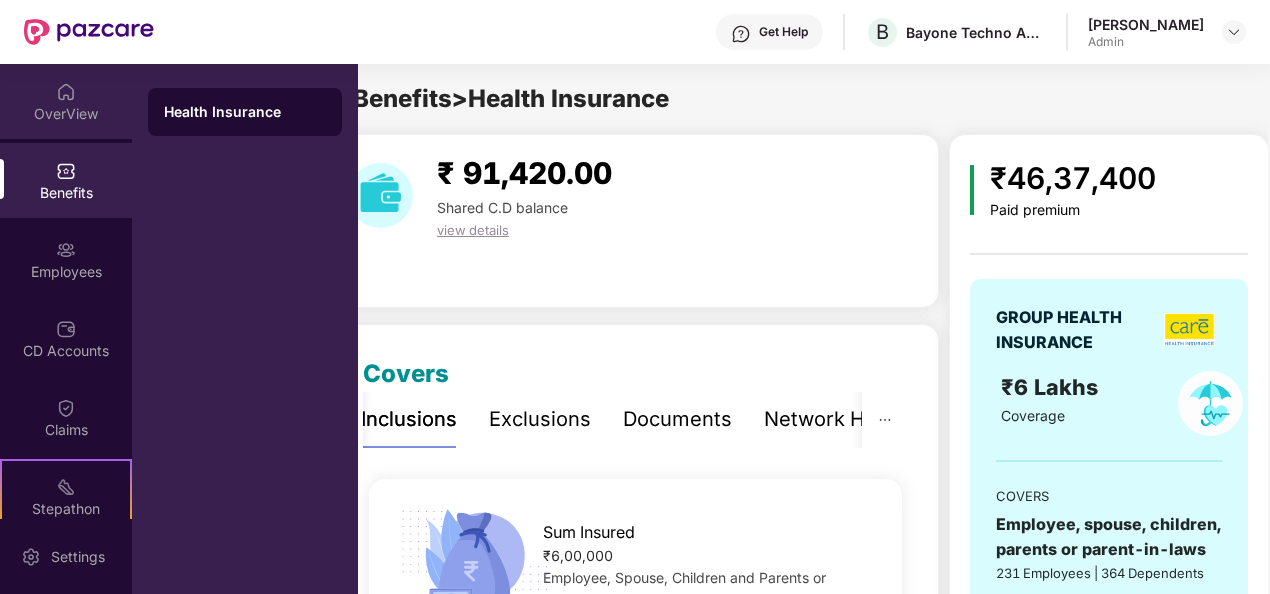 click on "OverView" at bounding box center [66, 114] 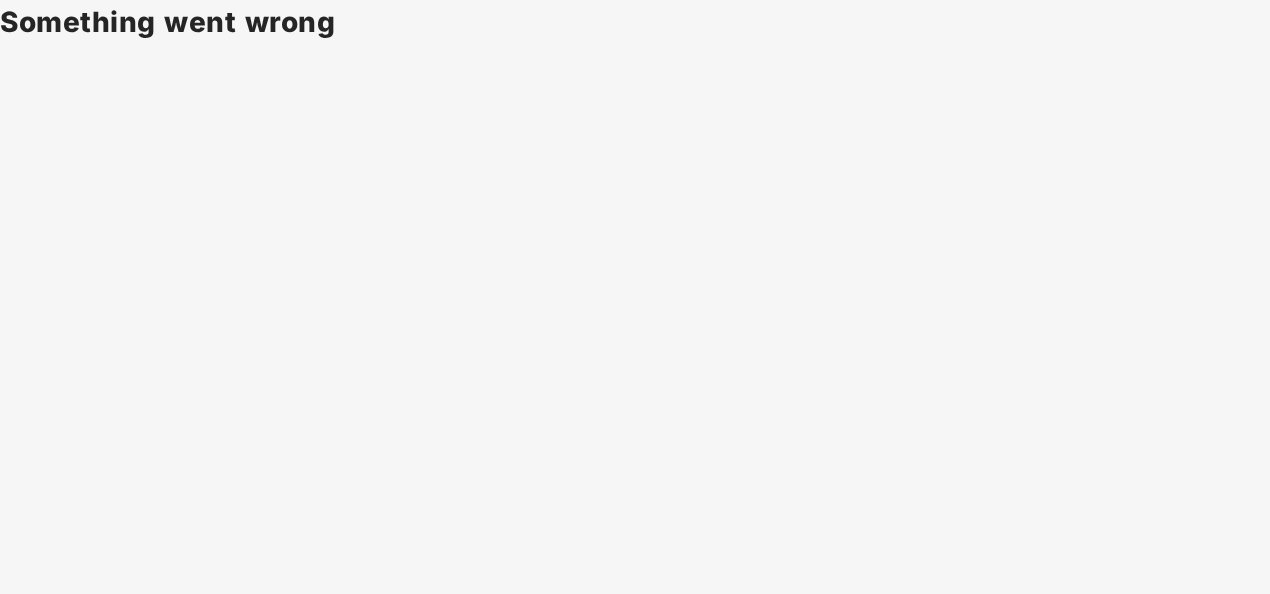 click on "Something went wrong" at bounding box center (635, 297) 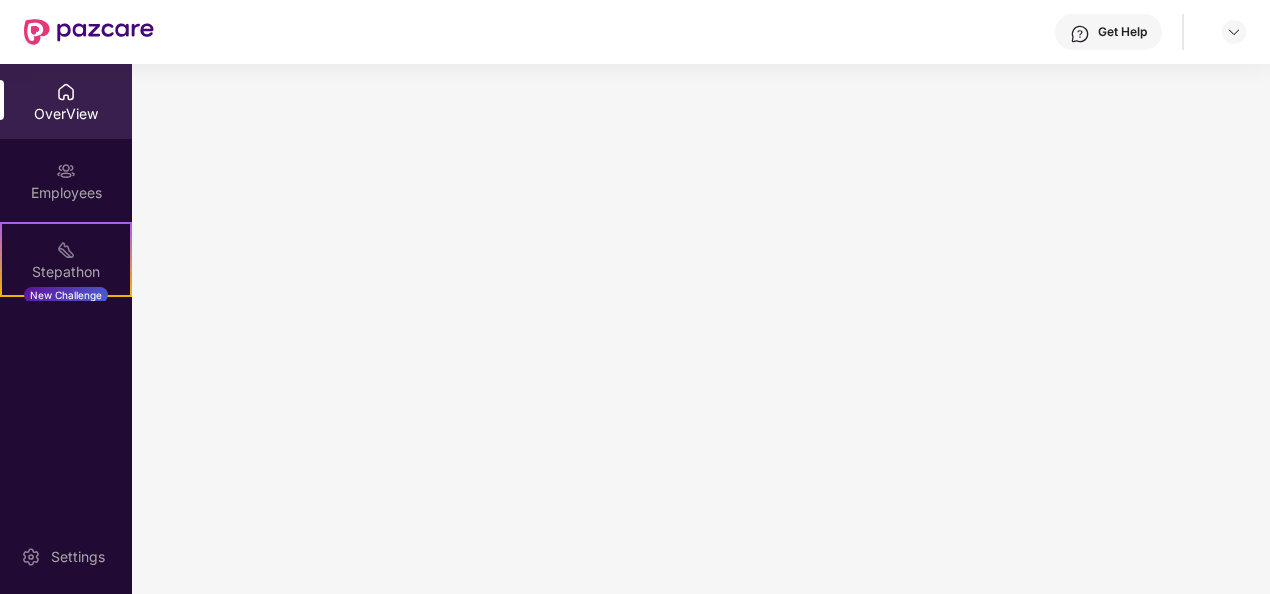scroll, scrollTop: 0, scrollLeft: 0, axis: both 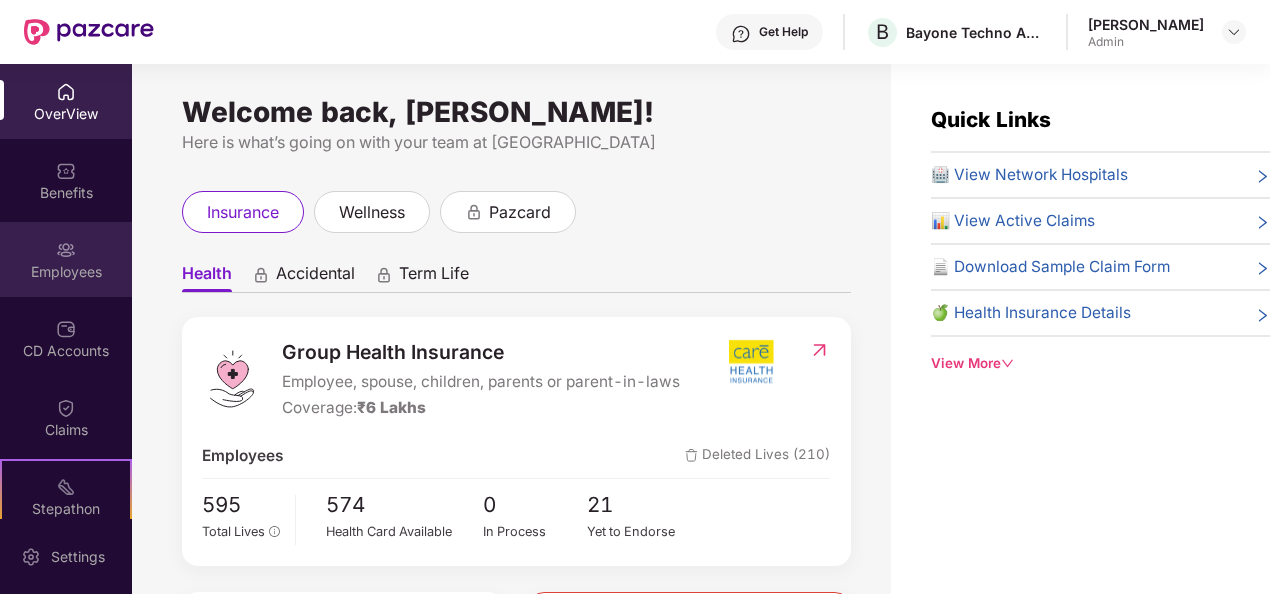 click on "Employees" at bounding box center [66, 259] 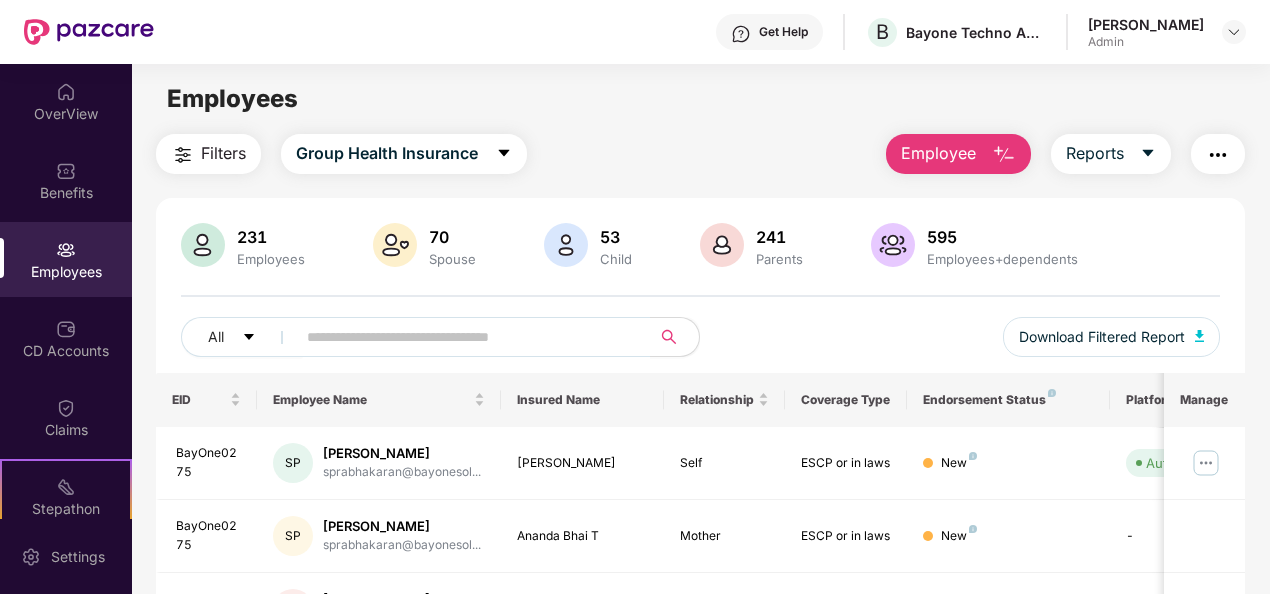 click on "241" at bounding box center (779, 237) 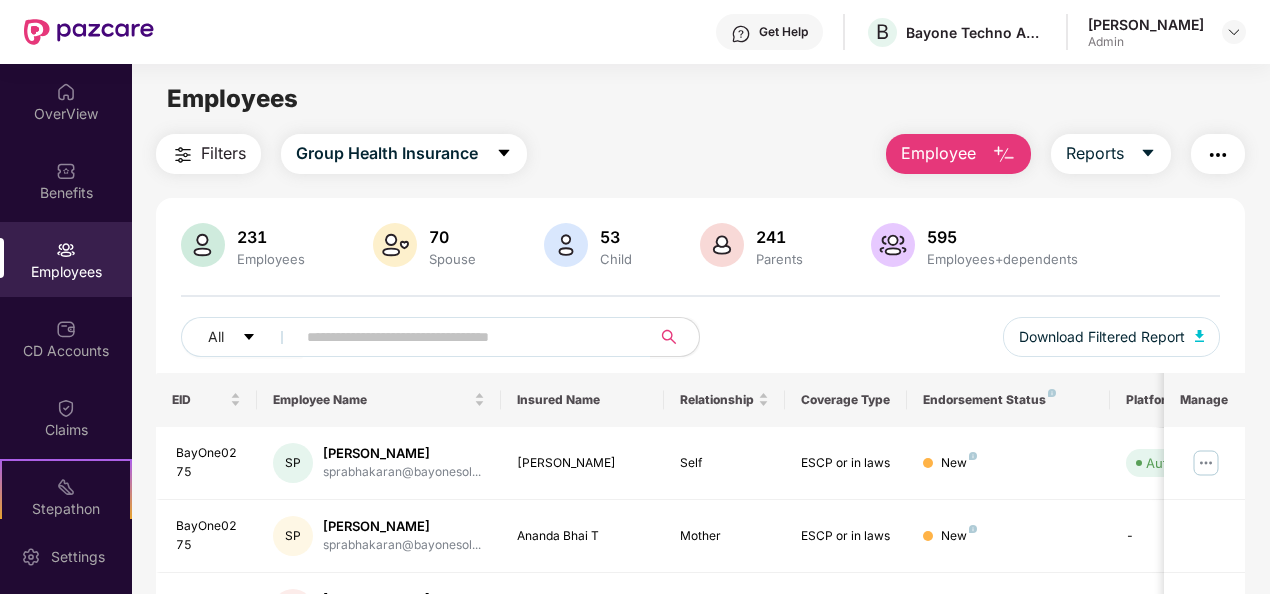 scroll, scrollTop: 32, scrollLeft: 0, axis: vertical 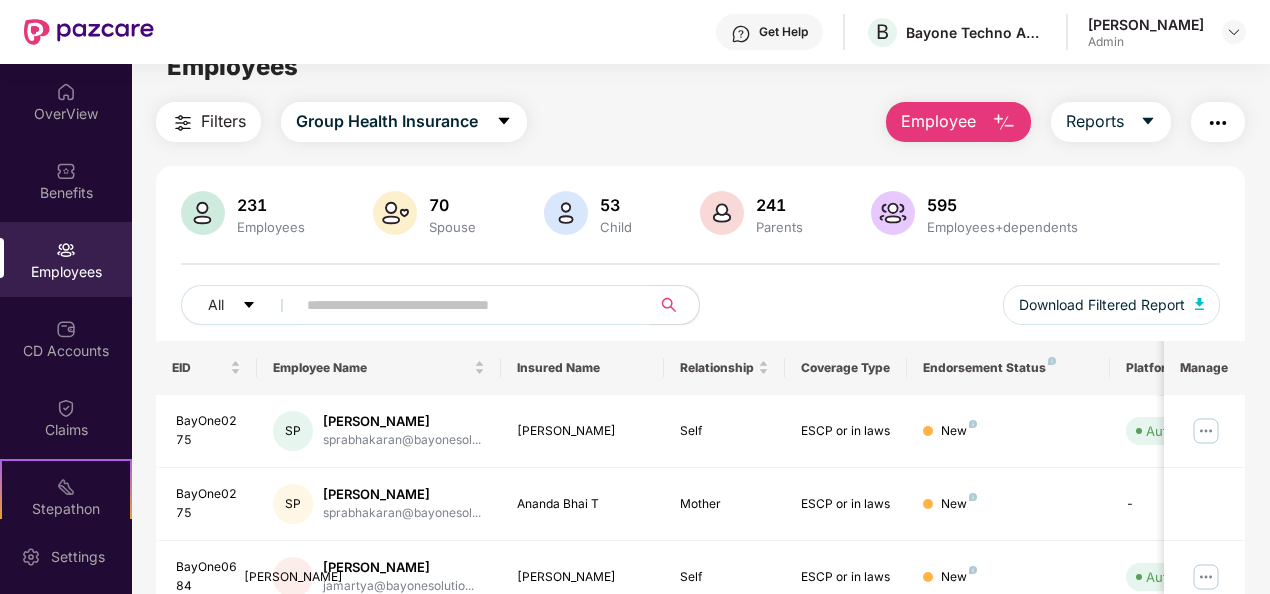 click on "All Download Filtered Report" at bounding box center (701, 313) 